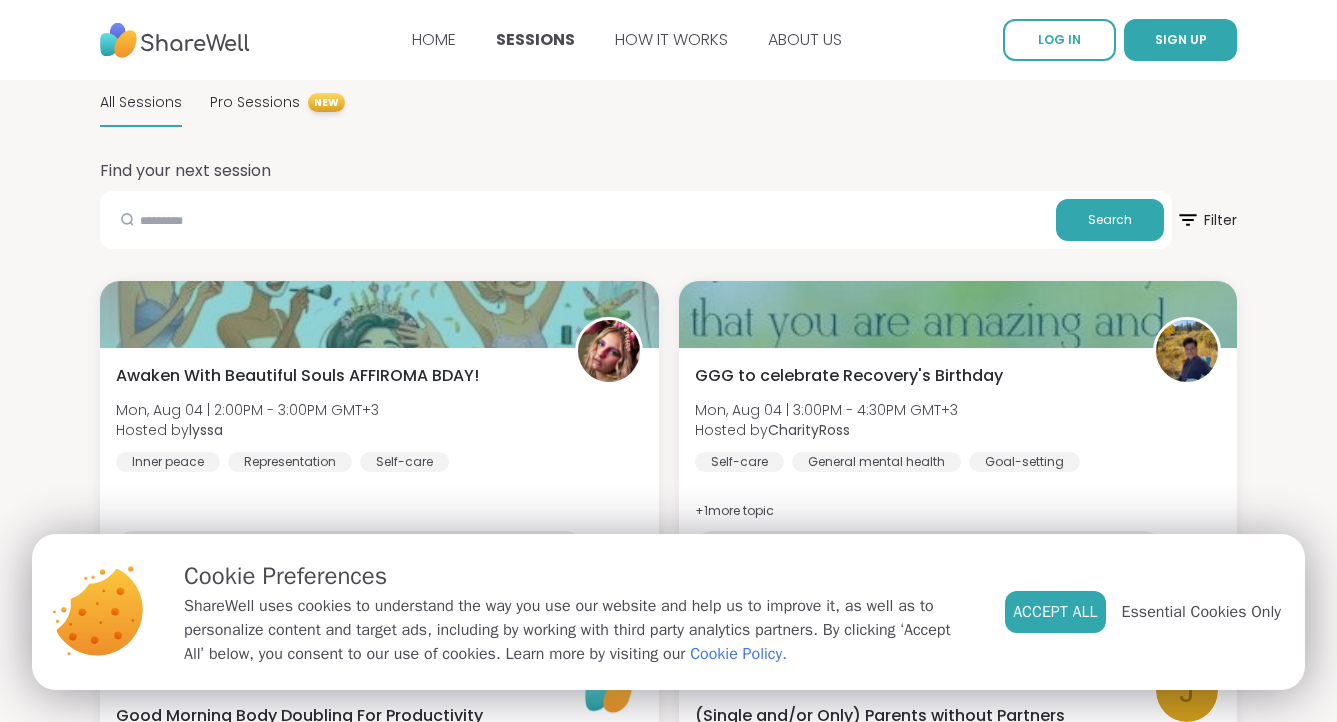 scroll, scrollTop: 0, scrollLeft: 0, axis: both 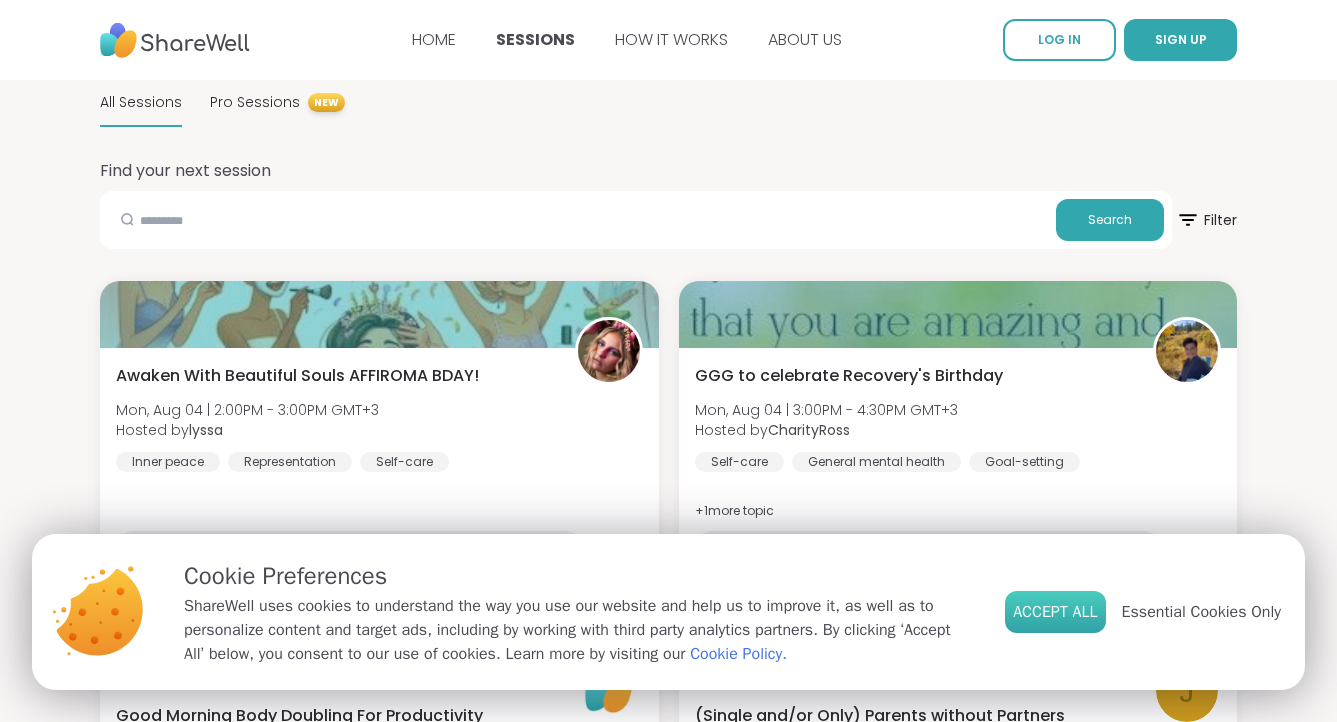 click on "Accept All" at bounding box center (1055, 612) 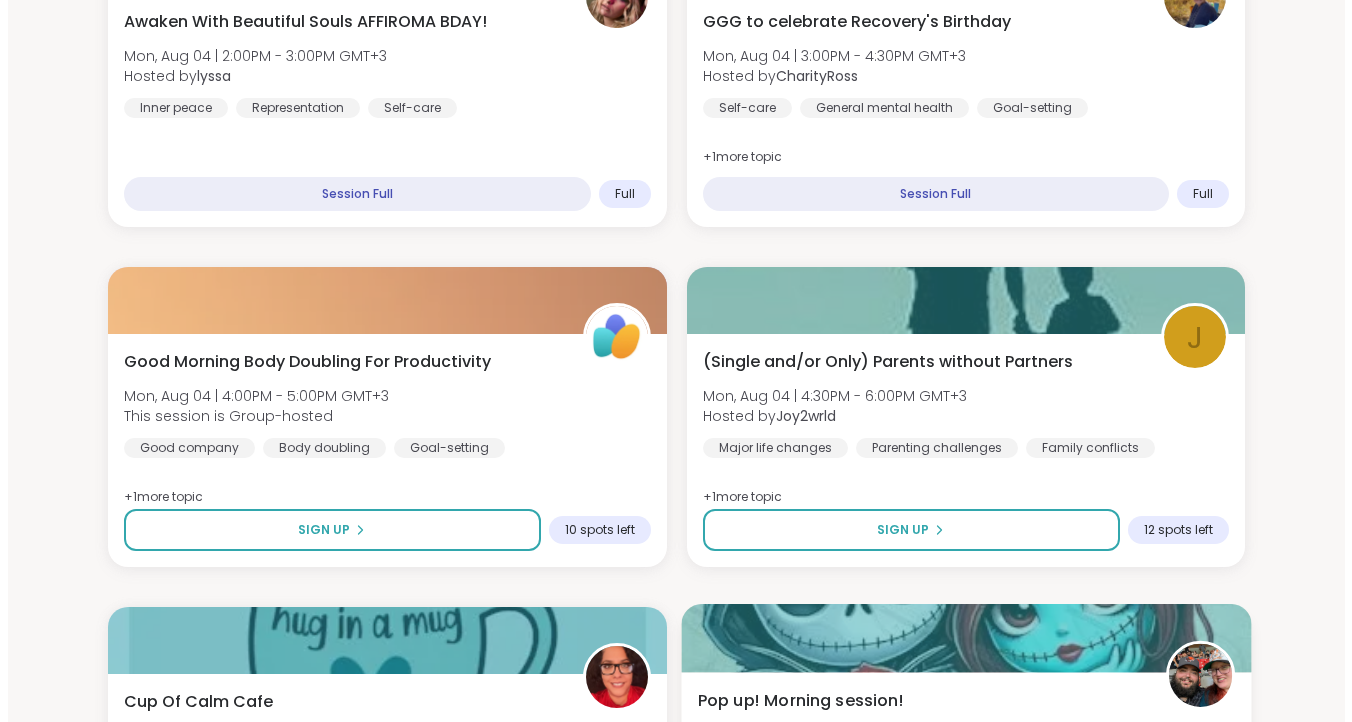scroll, scrollTop: 230, scrollLeft: 0, axis: vertical 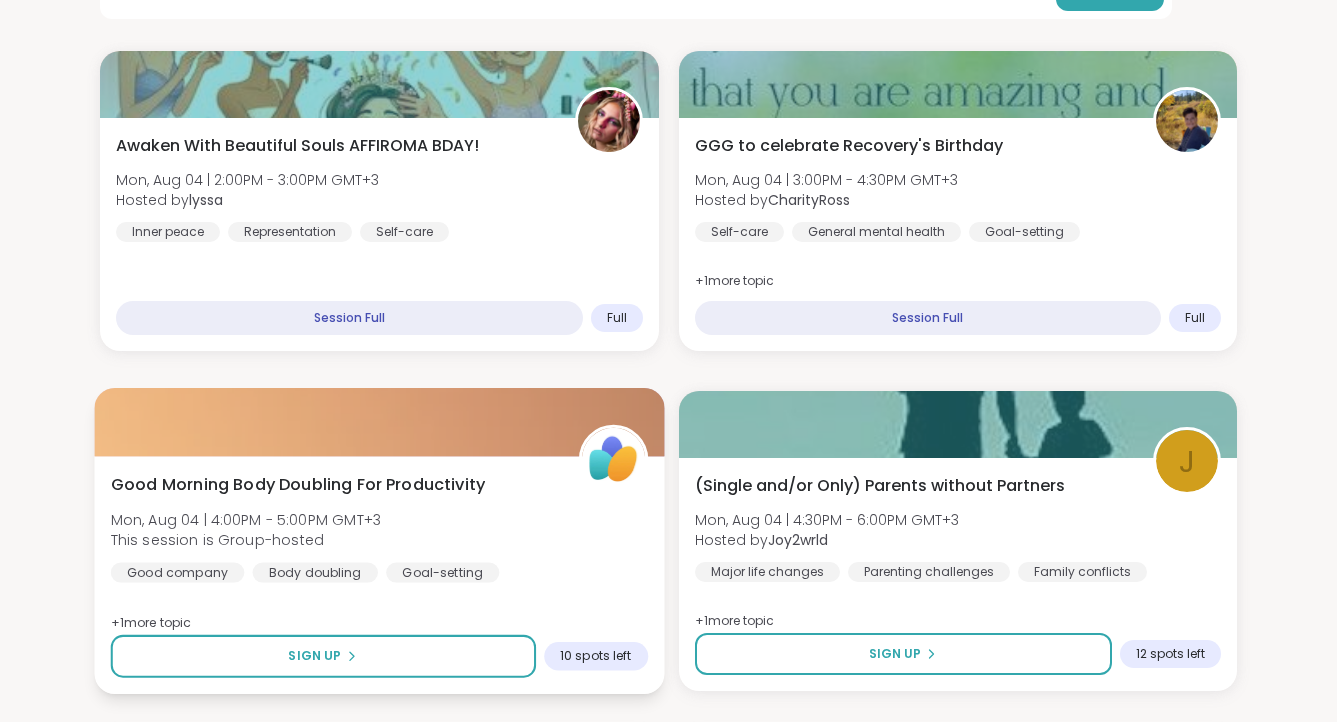 click on "Mon, Aug 04 | 4:00PM - 5:00PM GMT+3" at bounding box center (246, 519) 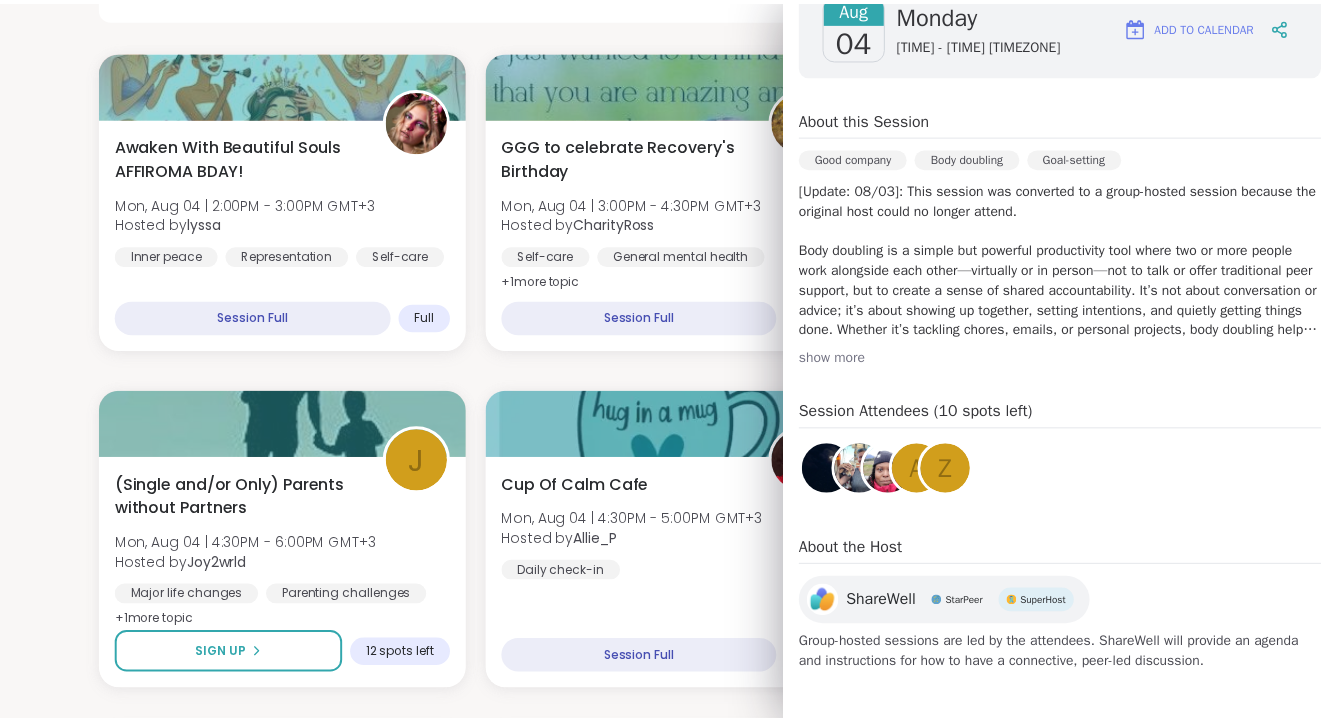 scroll, scrollTop: 0, scrollLeft: 0, axis: both 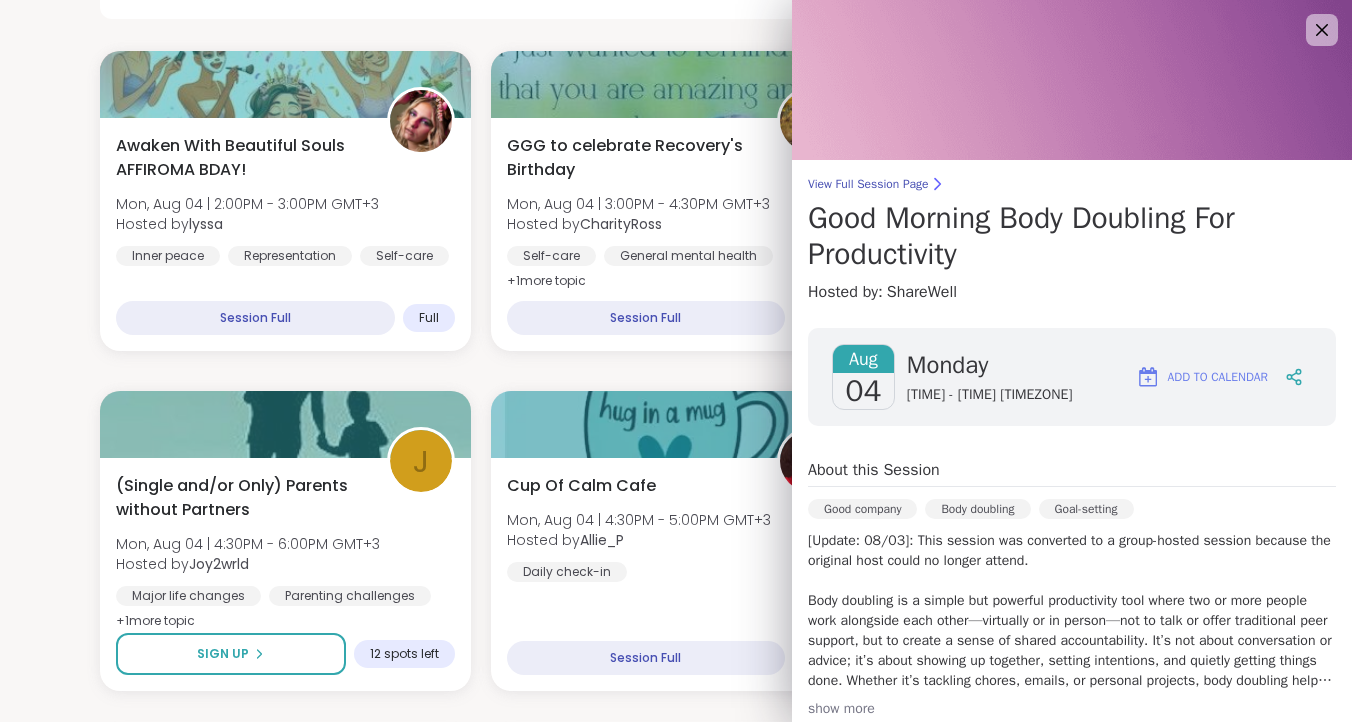 click on "Aug" at bounding box center (863, 359) 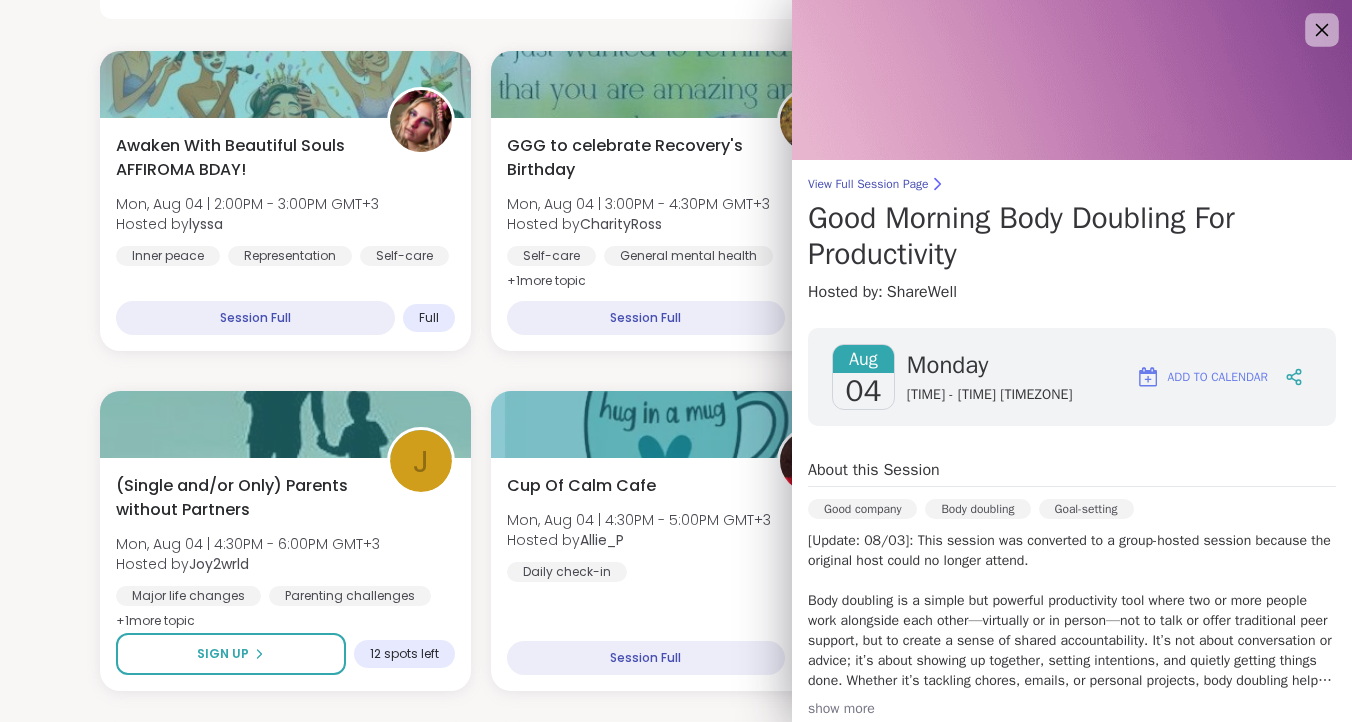 click 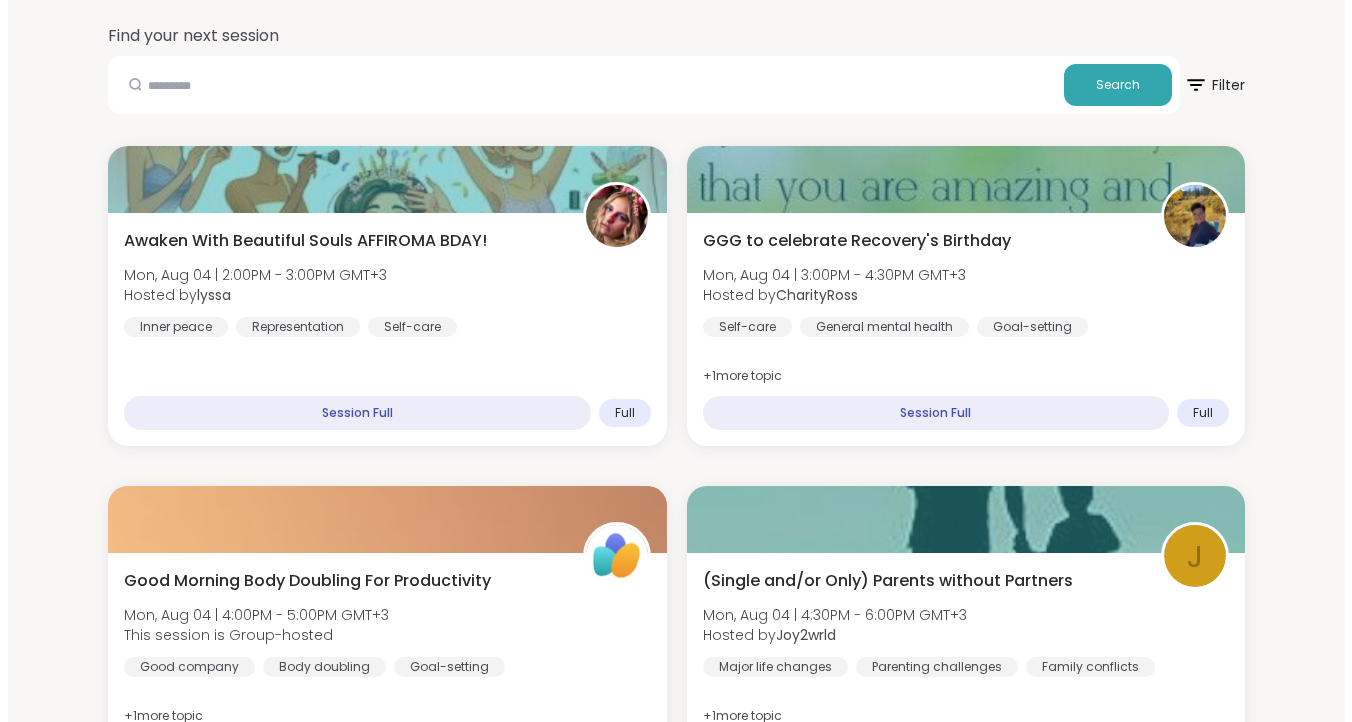 scroll, scrollTop: 0, scrollLeft: 0, axis: both 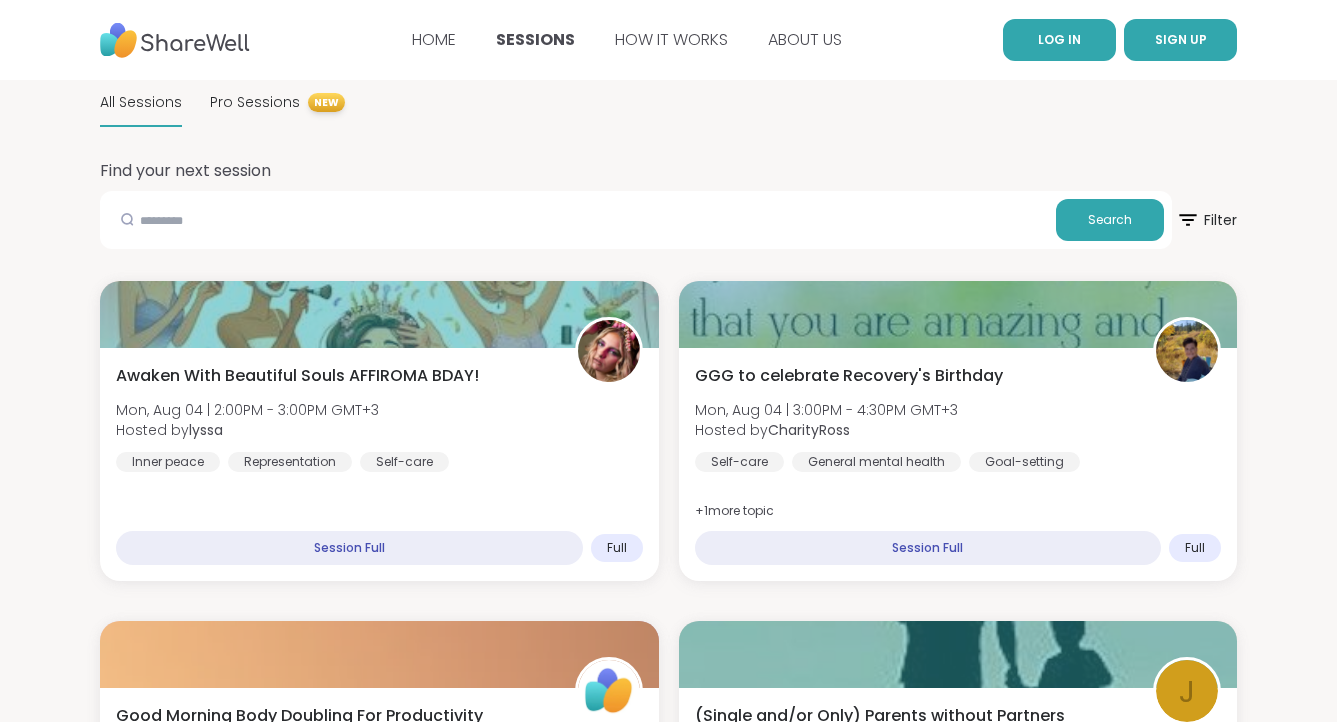 click on "LOG IN" at bounding box center (1059, 40) 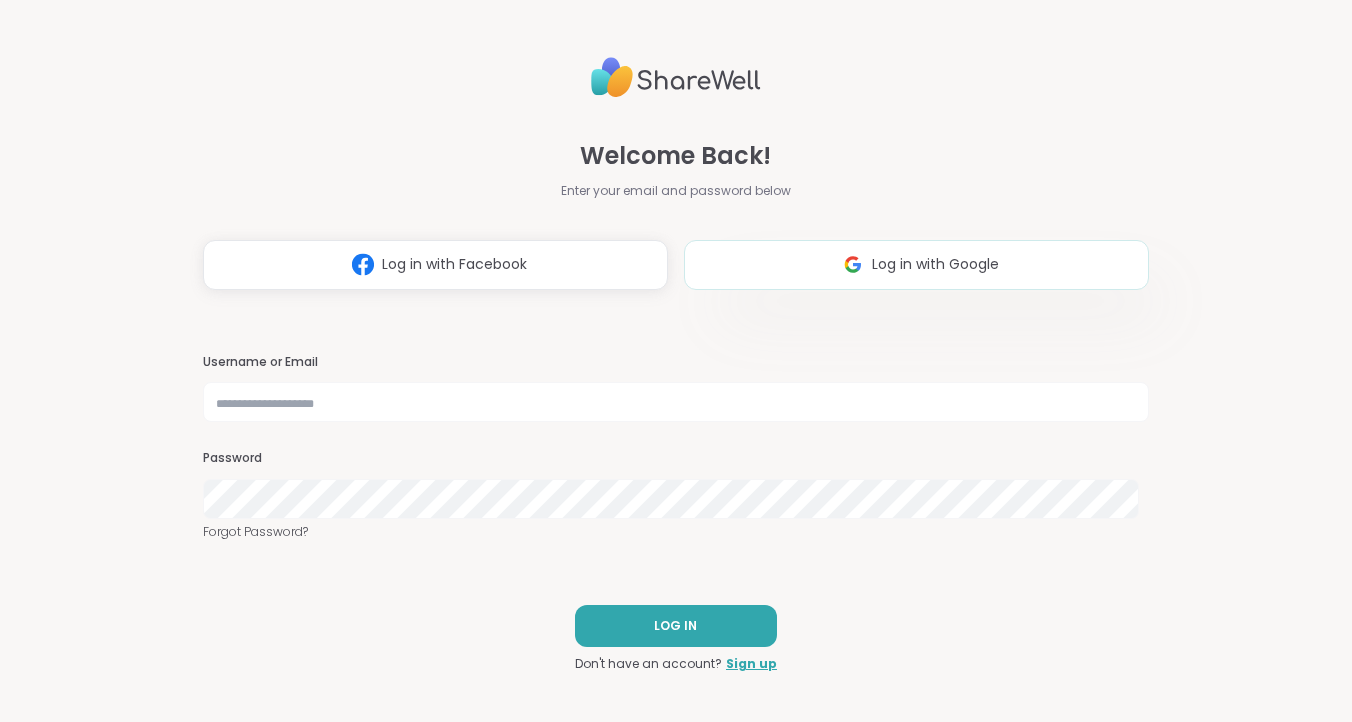 click on "Log in with Google" at bounding box center (916, 265) 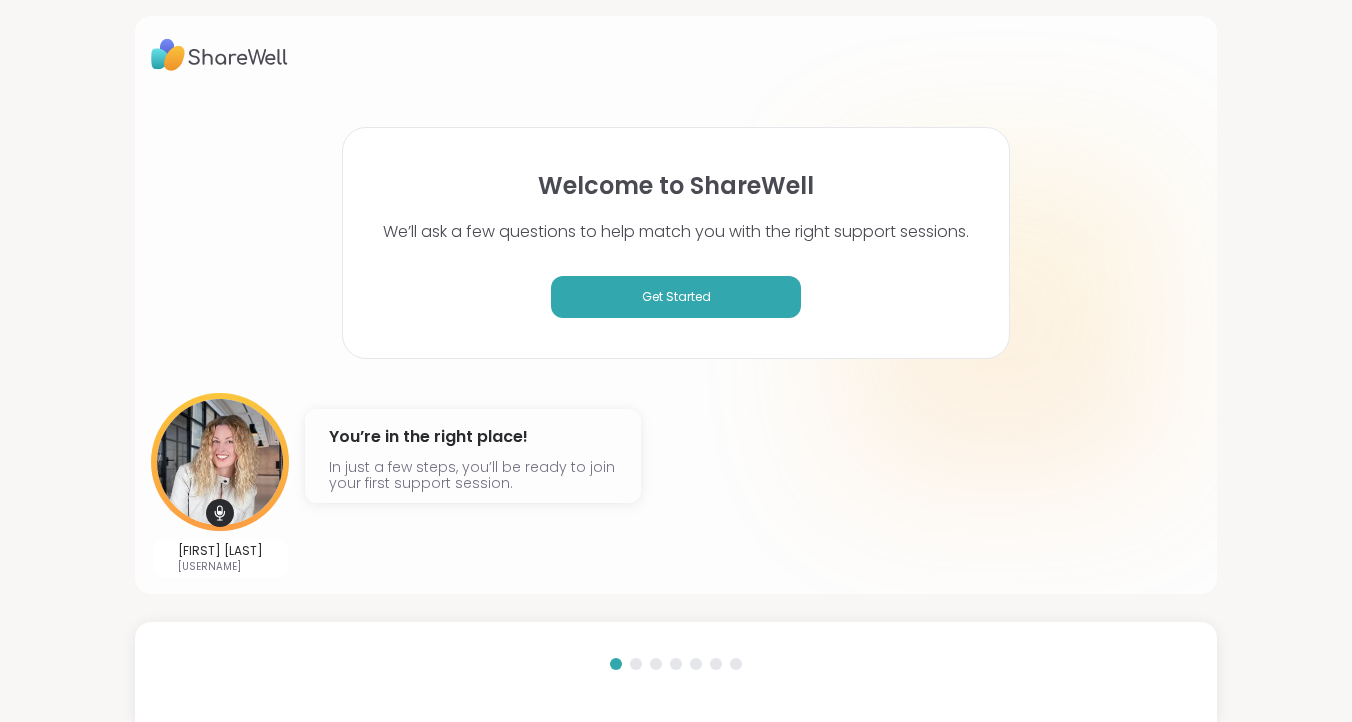 click at bounding box center [219, 55] 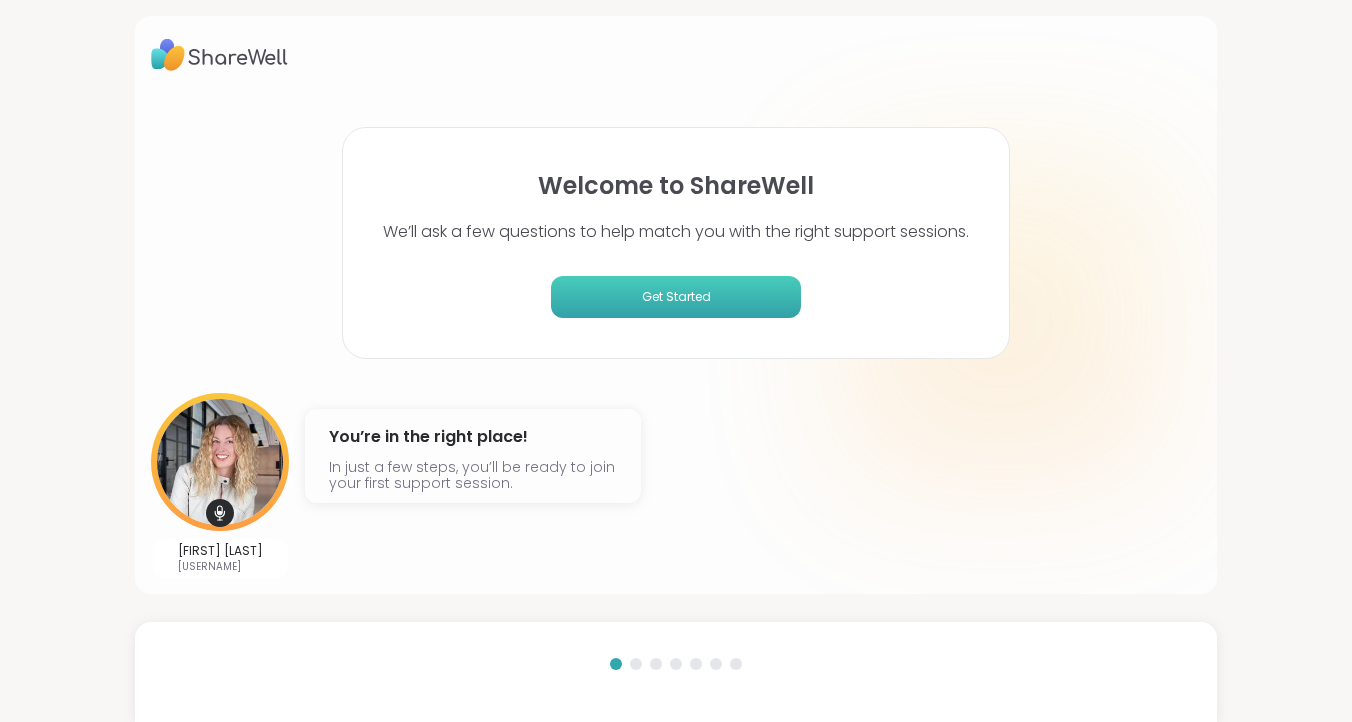 click on "Get Started" at bounding box center (676, 297) 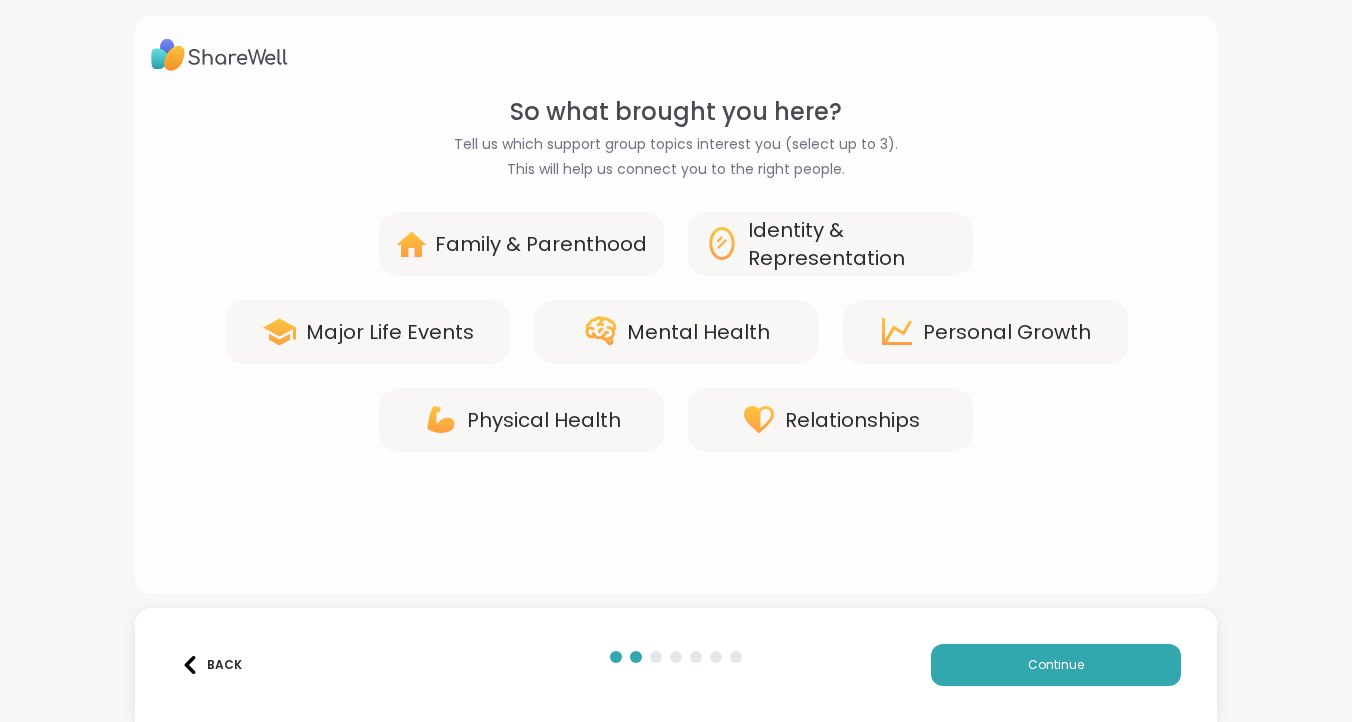 click on "Personal Growth" at bounding box center [1007, 332] 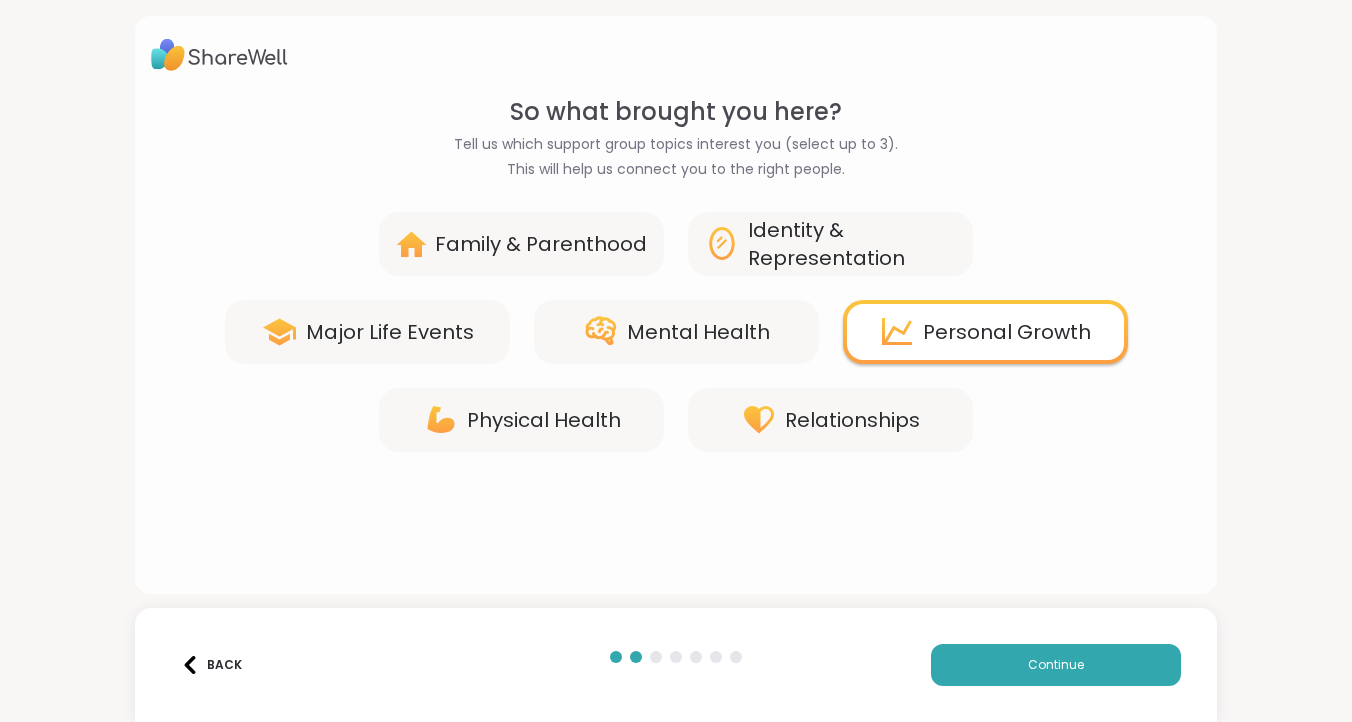 click on "Mental Health" at bounding box center (698, 332) 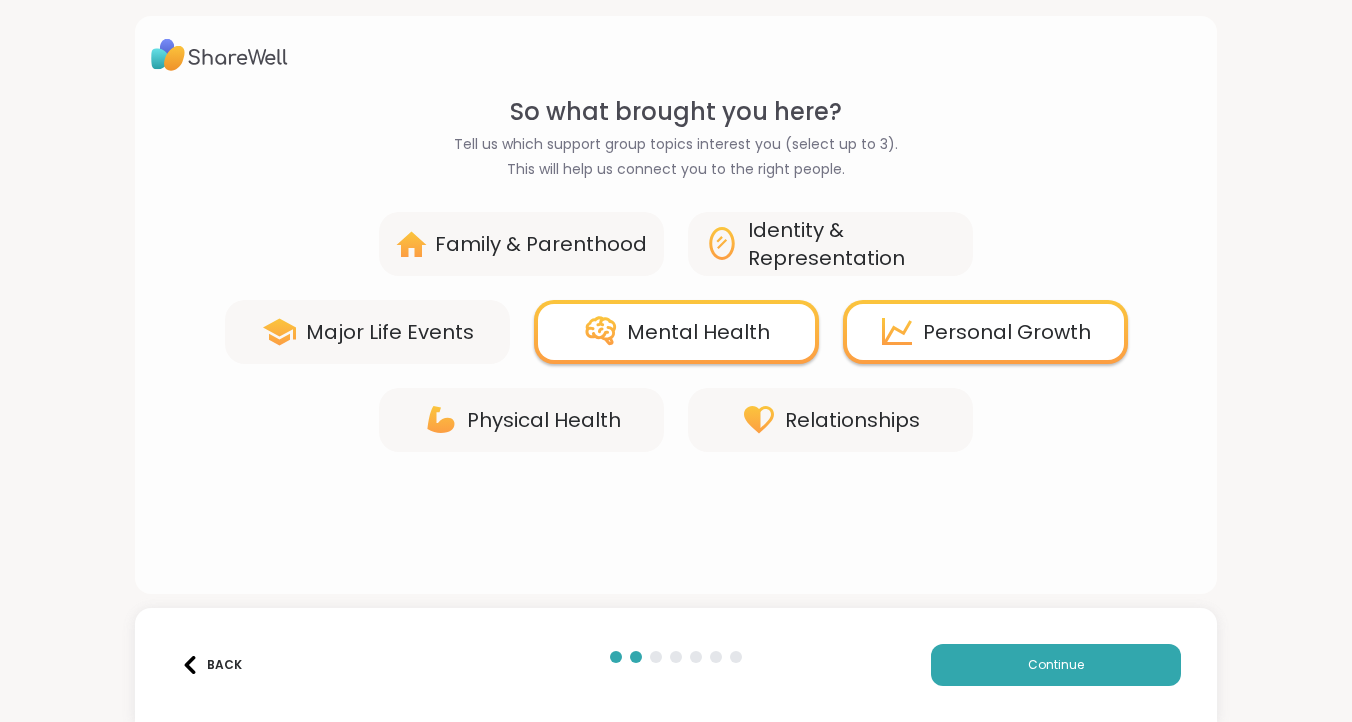 click on "Physical Health" at bounding box center (544, 420) 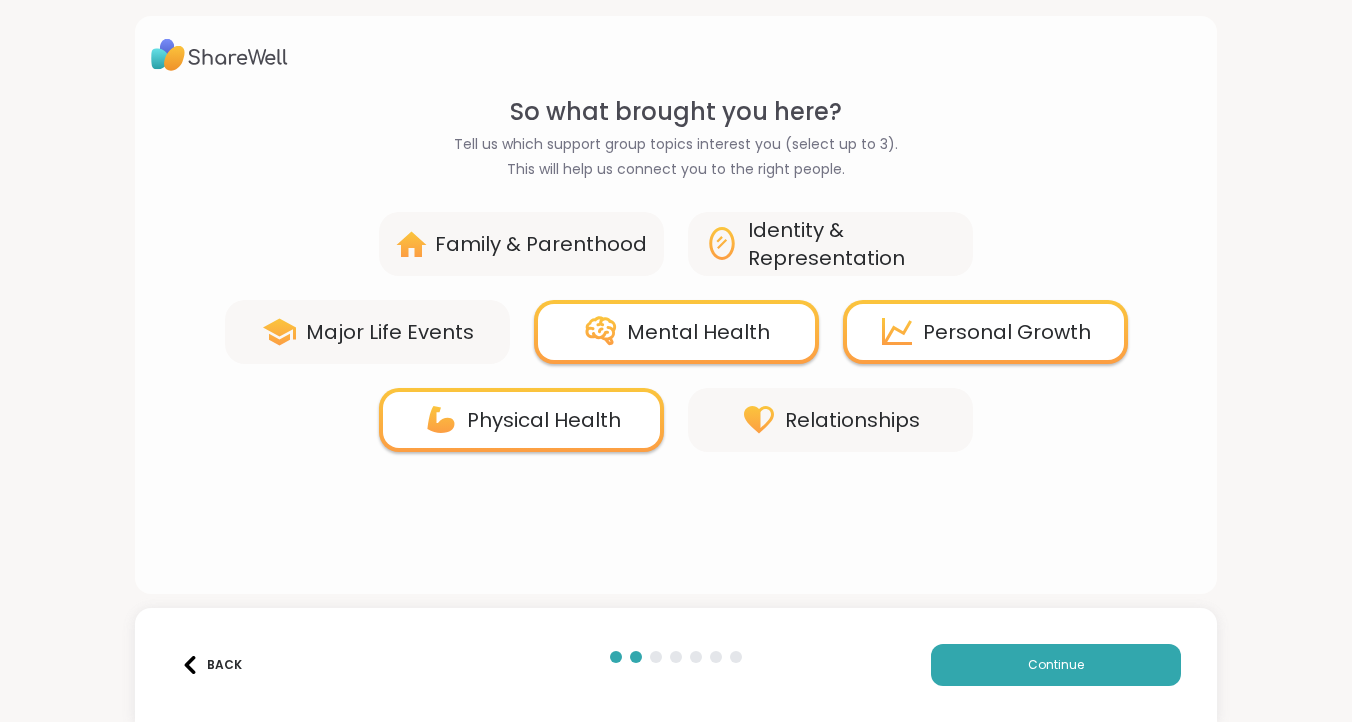 click on "Identity & Representation" at bounding box center (852, 244) 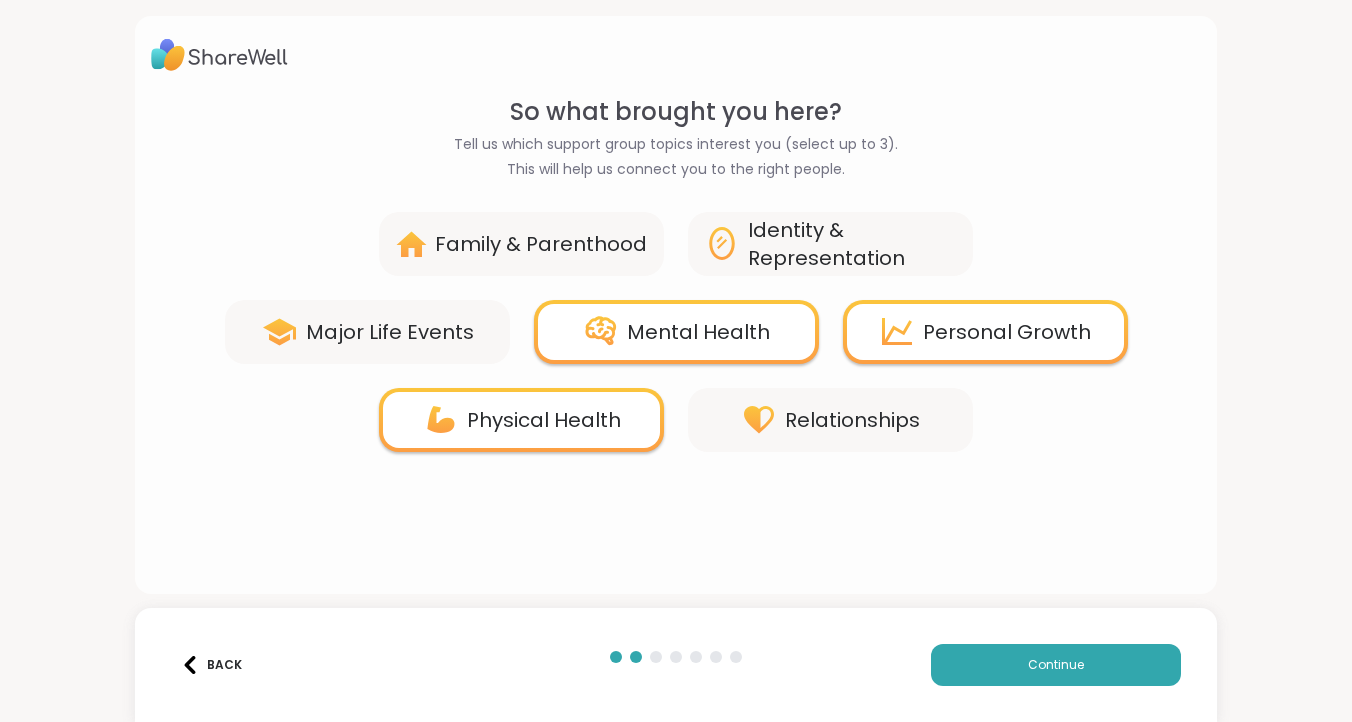click on "Relationships" at bounding box center [852, 420] 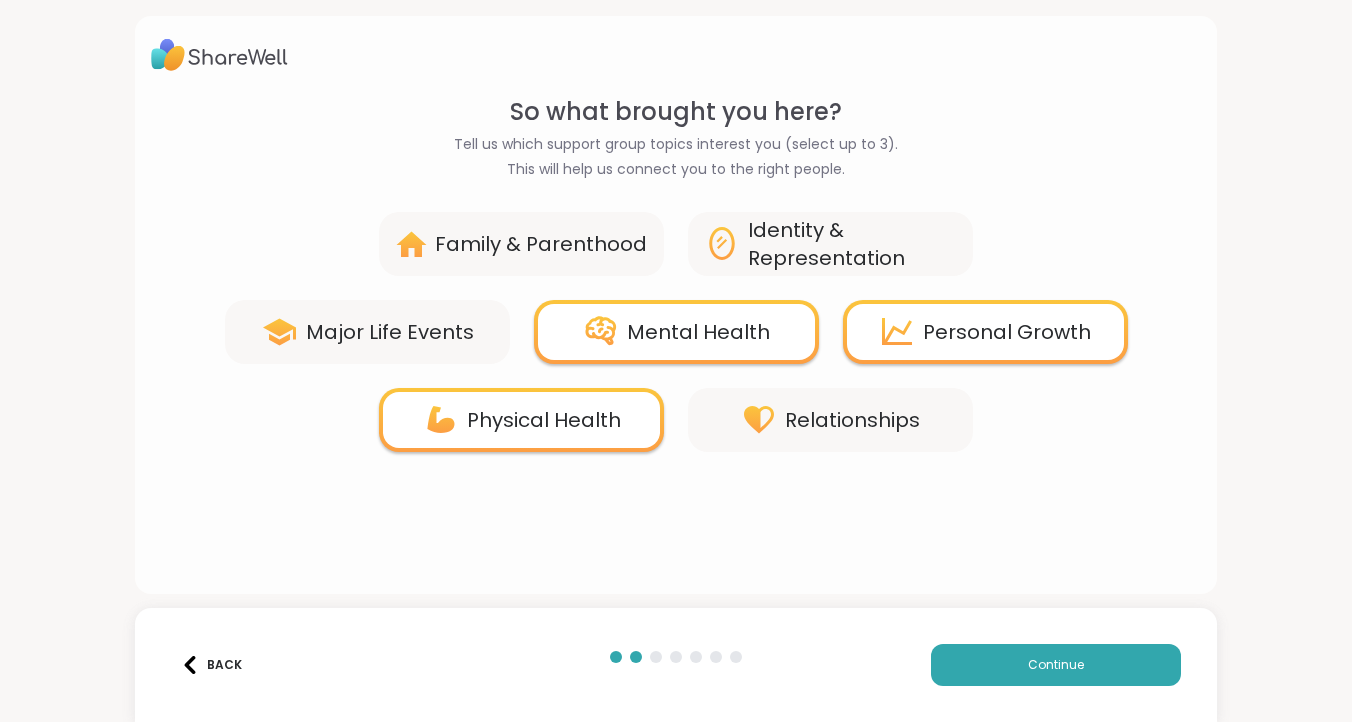click on "Mental Health" at bounding box center [676, 332] 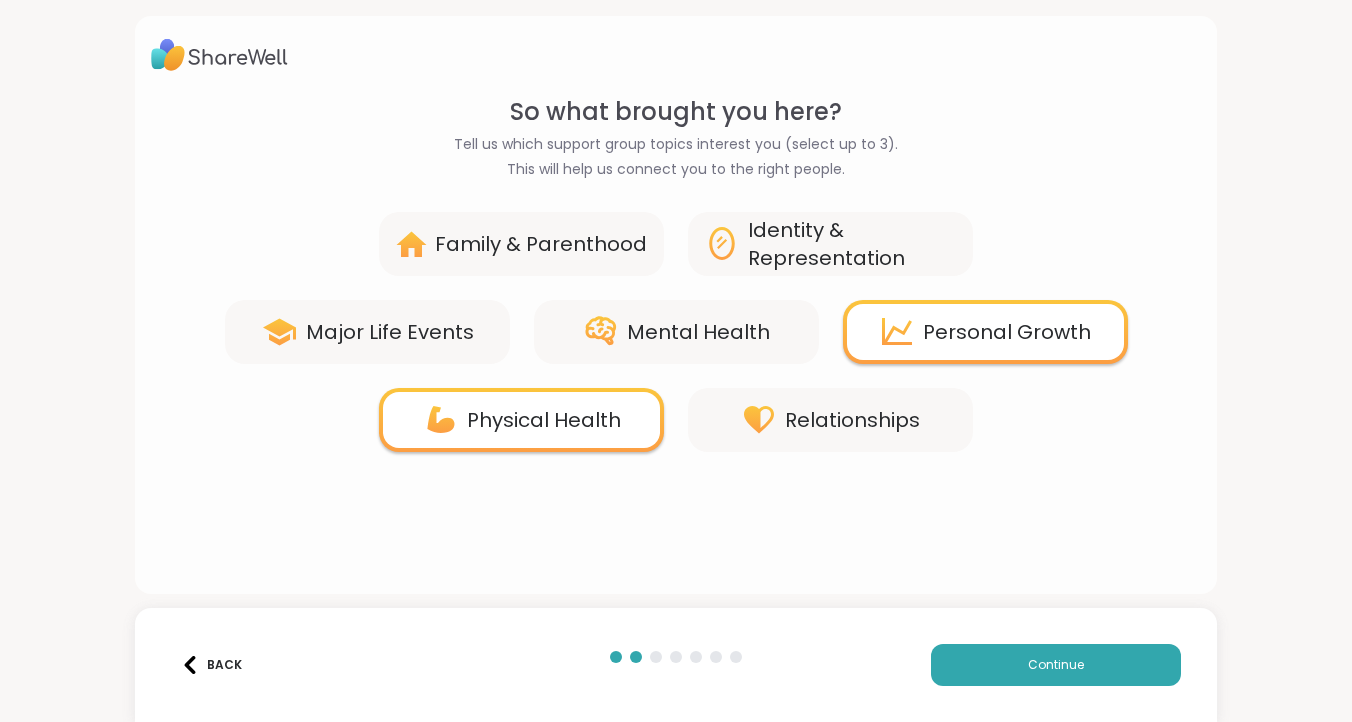 click on "Physical Health" at bounding box center [521, 420] 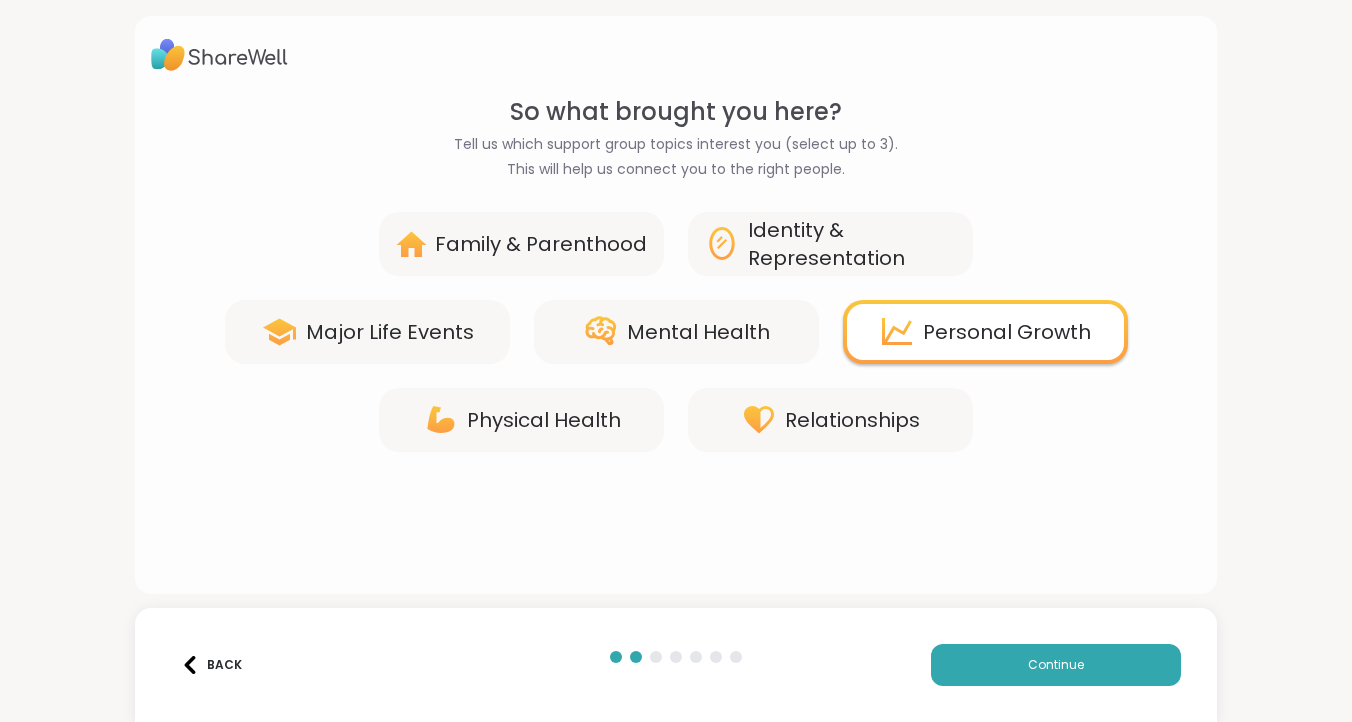 click on "Relationships" at bounding box center [852, 420] 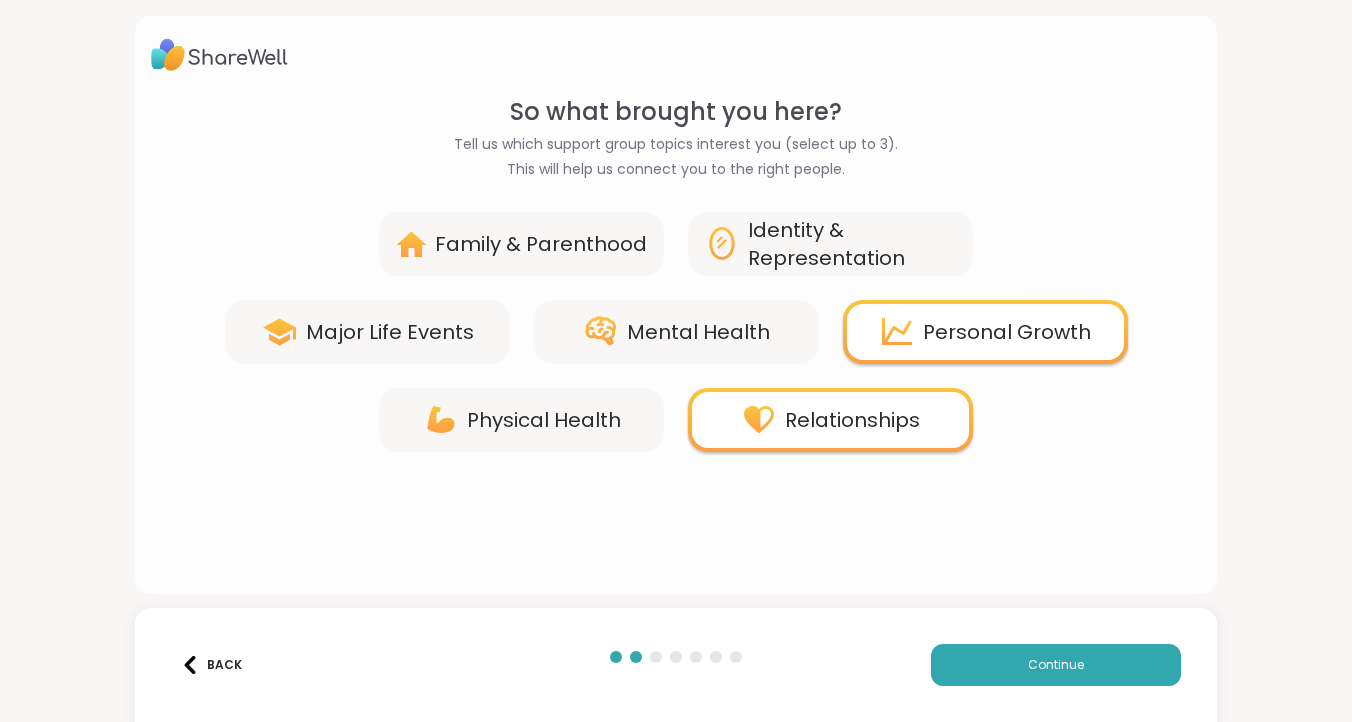 click on "Mental Health" at bounding box center [698, 332] 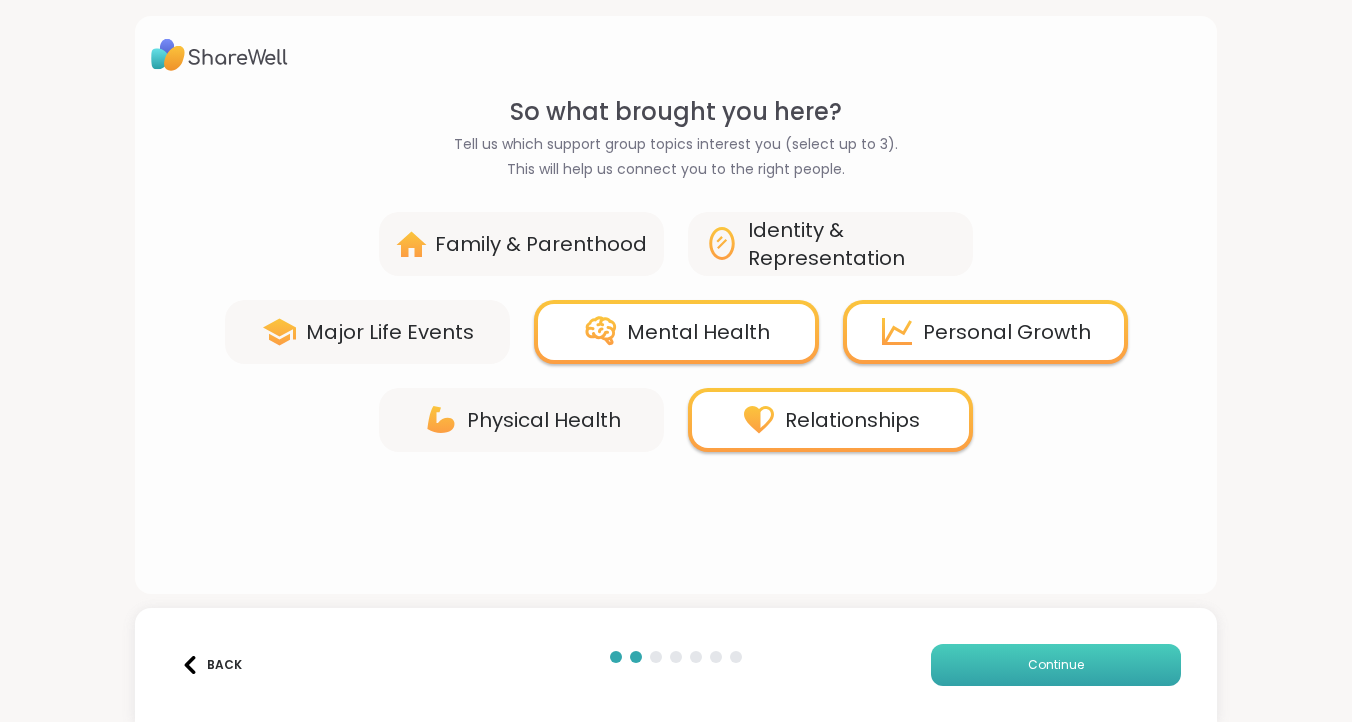 click on "Continue" at bounding box center [1056, 665] 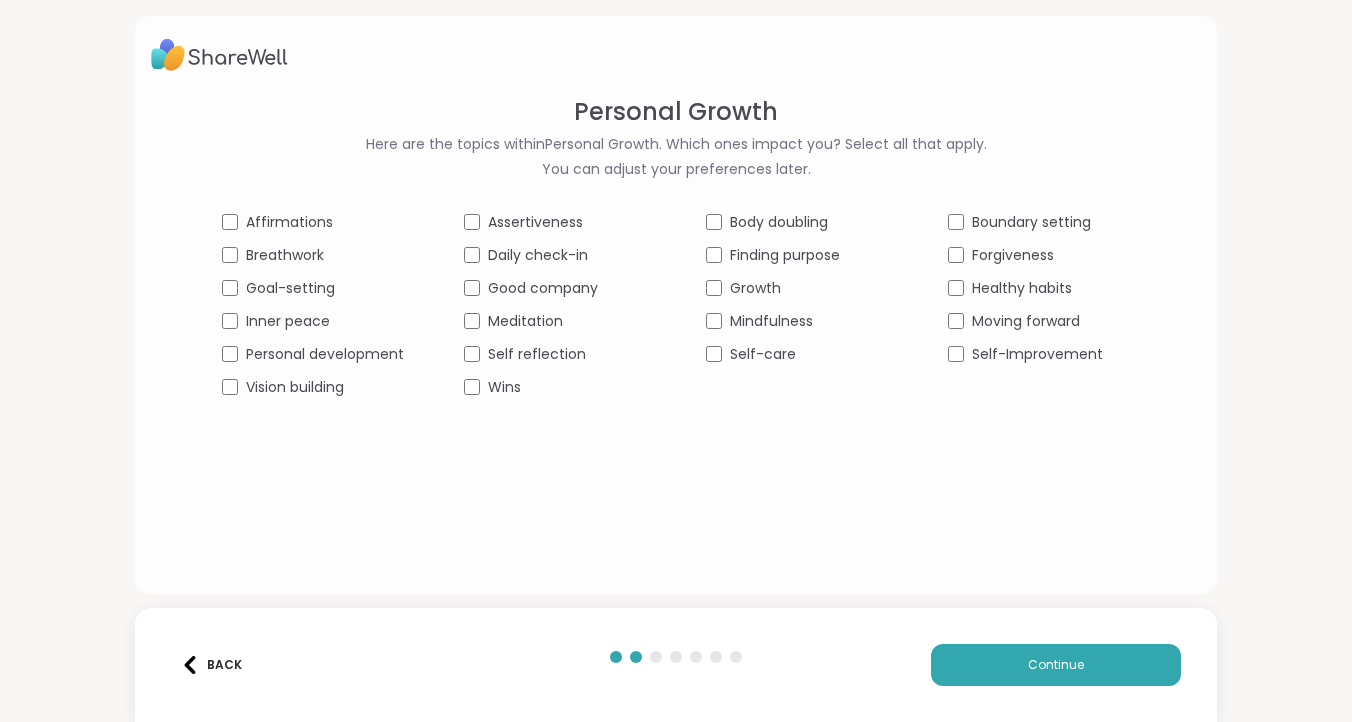click on "Goal-setting" at bounding box center [290, 288] 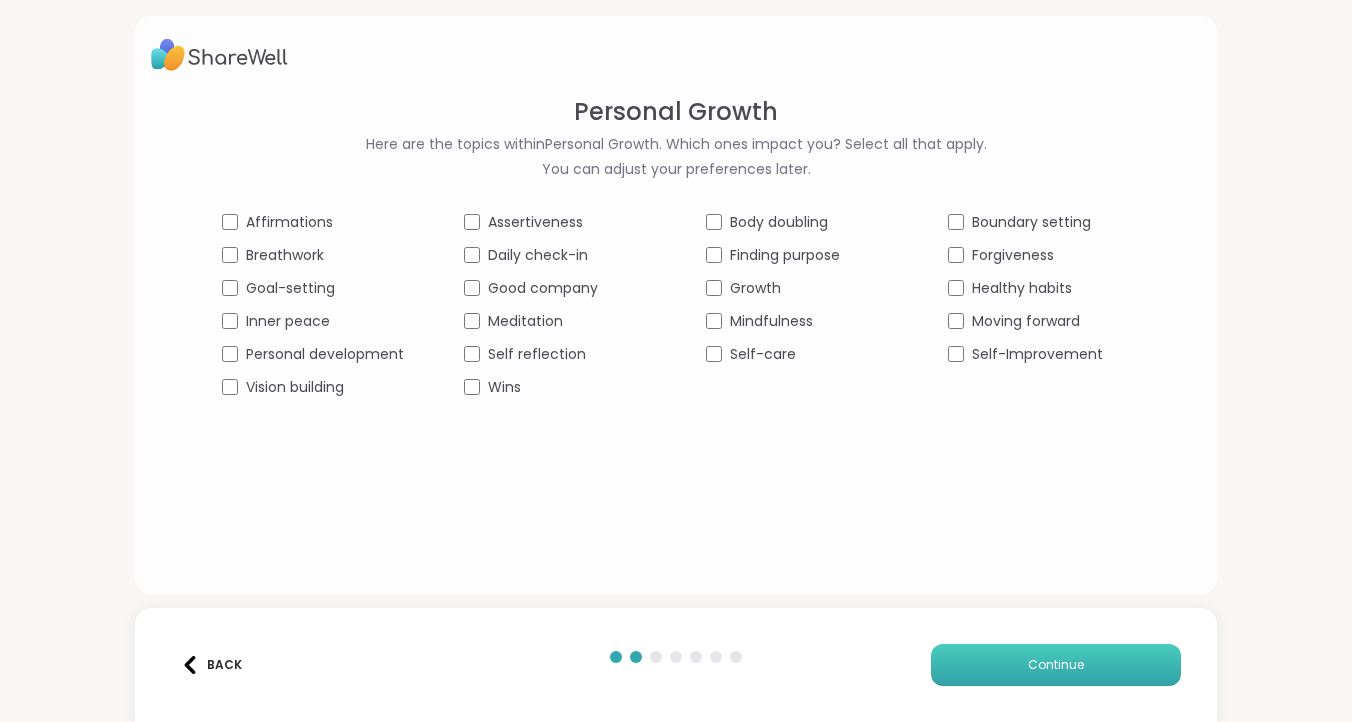 click on "Continue" at bounding box center [1056, 665] 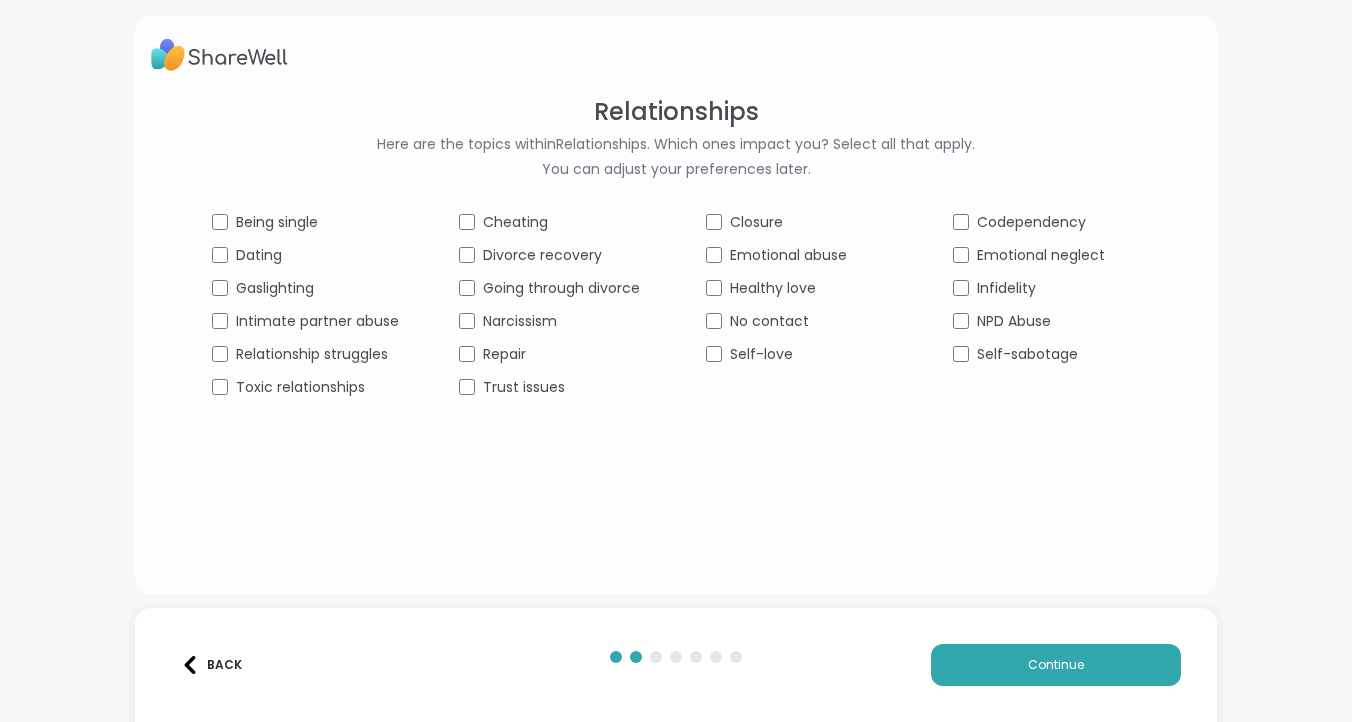 click on "Being single" at bounding box center (277, 222) 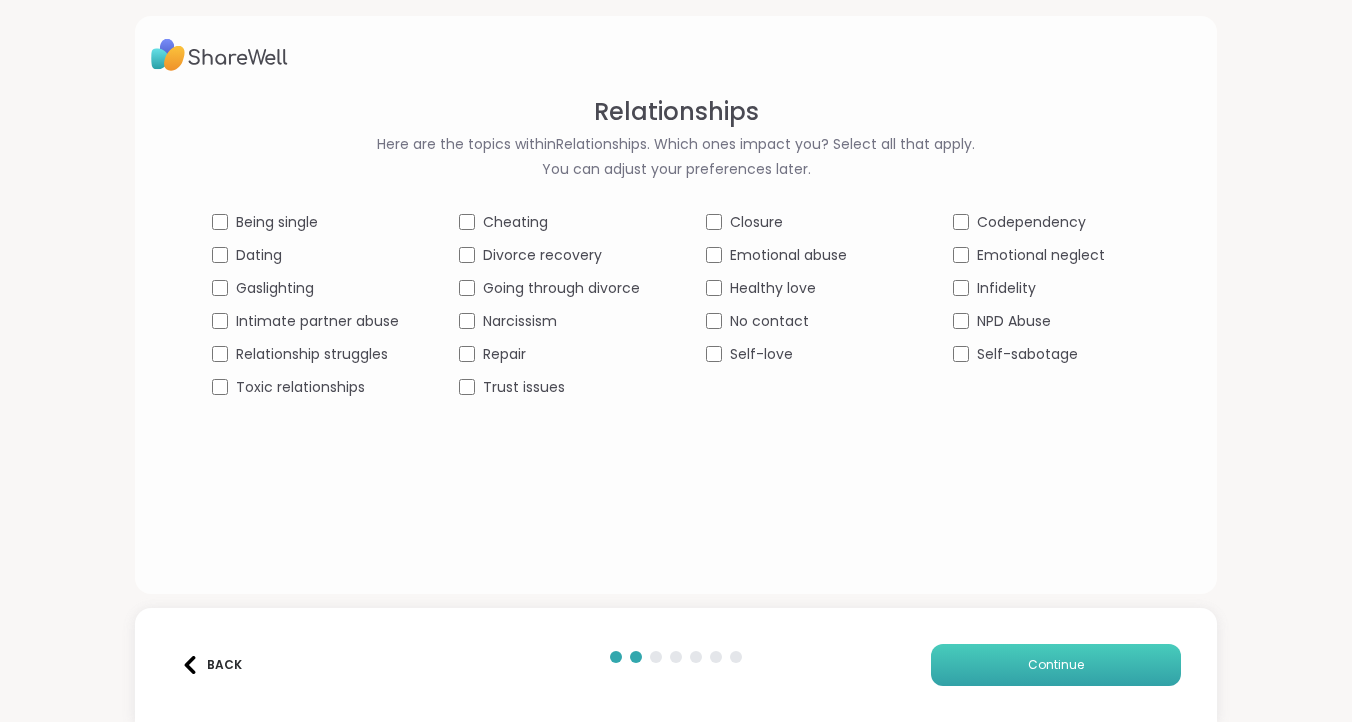 click on "Continue" at bounding box center (1056, 665) 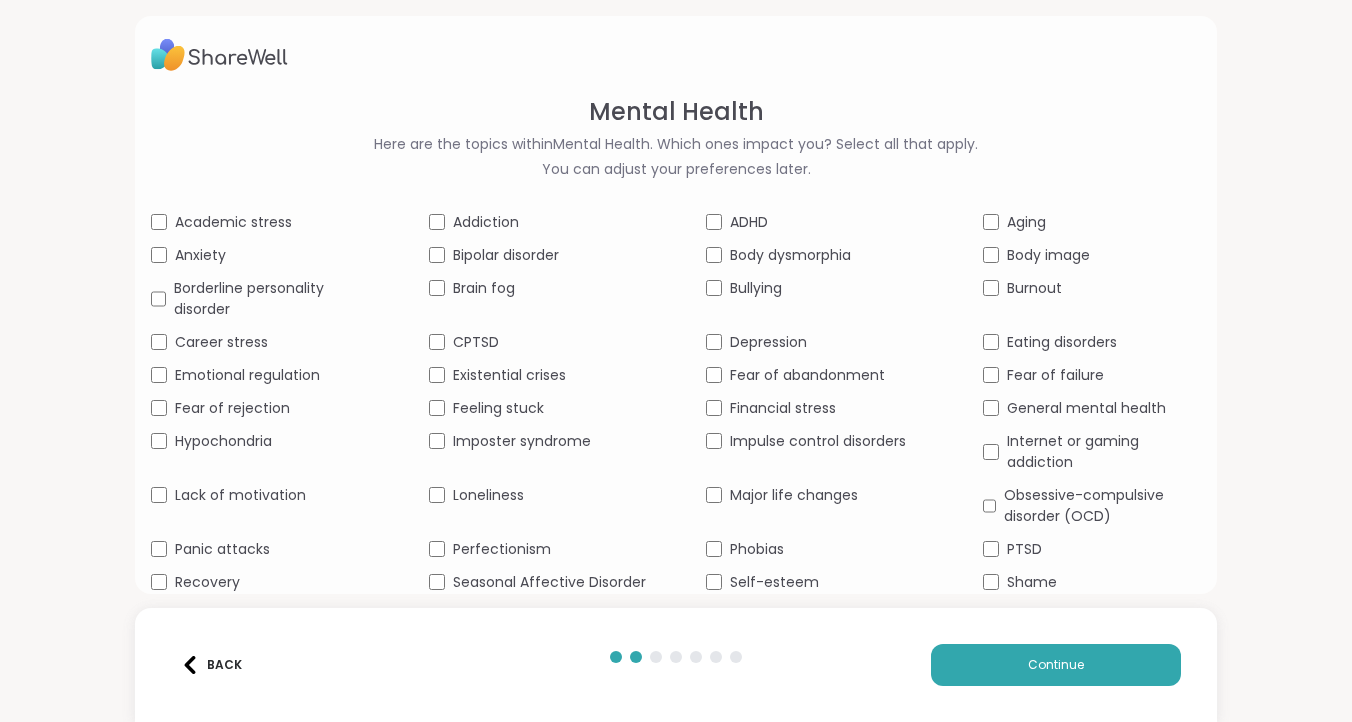 click on "Anxiety" at bounding box center (200, 255) 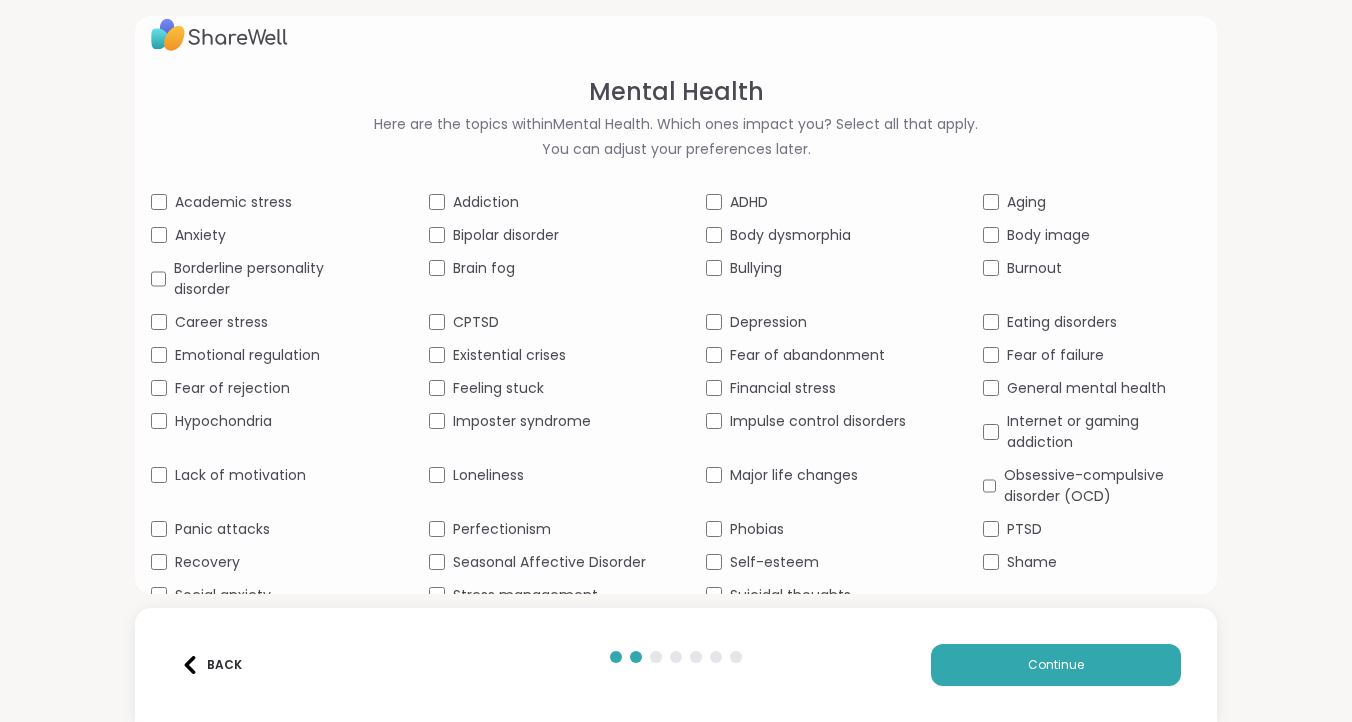 scroll, scrollTop: 25, scrollLeft: 0, axis: vertical 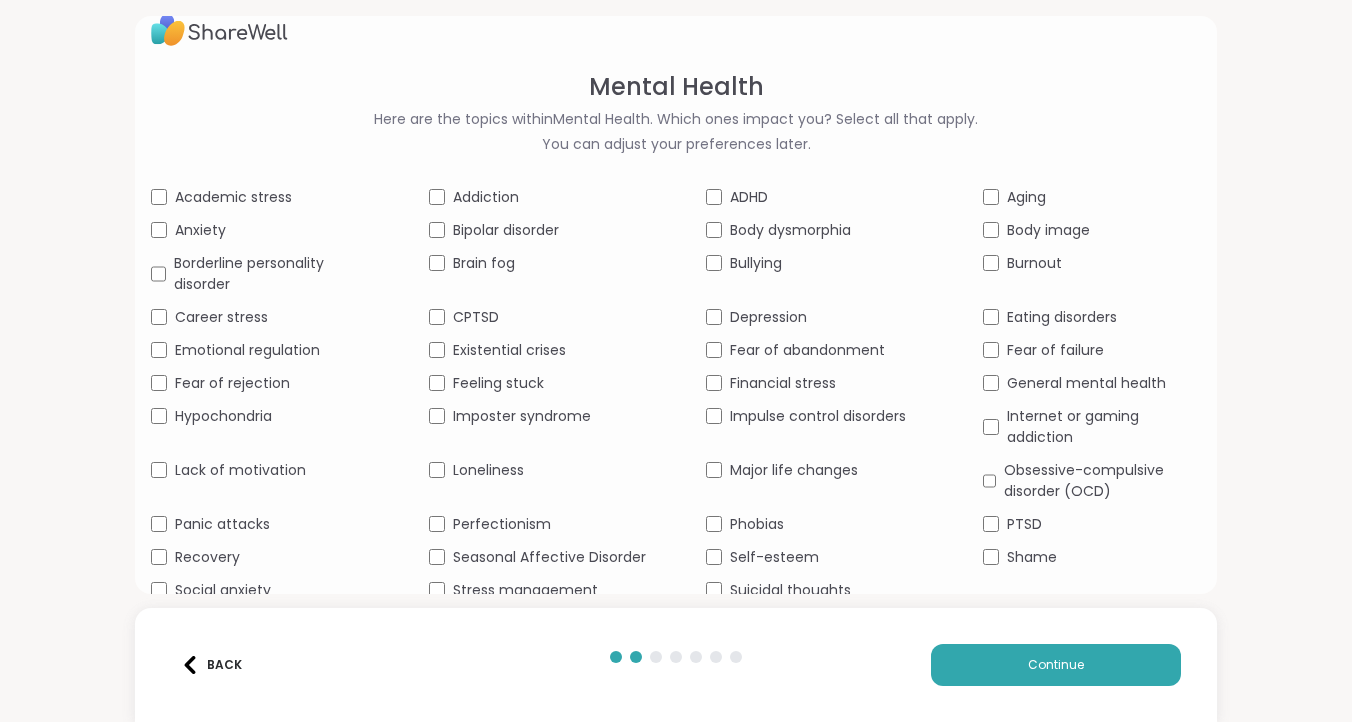 click on "Burnout" at bounding box center [1034, 263] 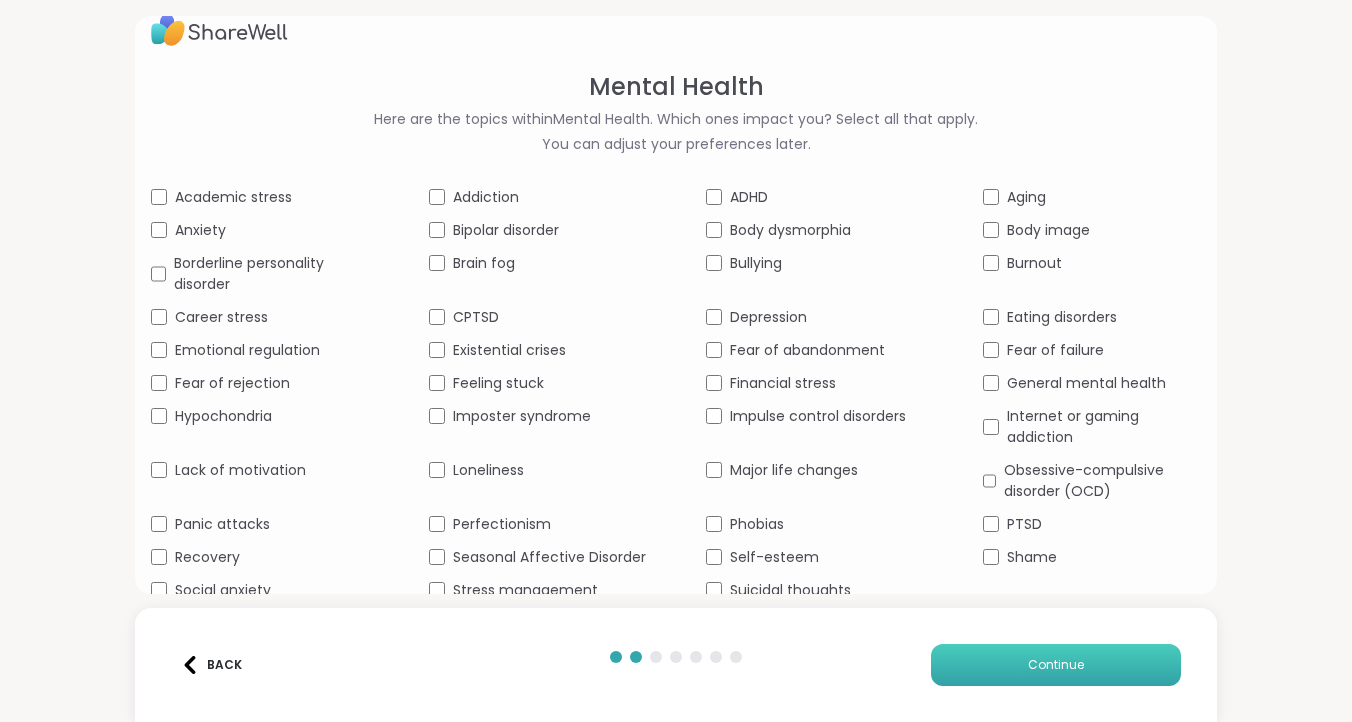 click on "Continue" at bounding box center (1056, 665) 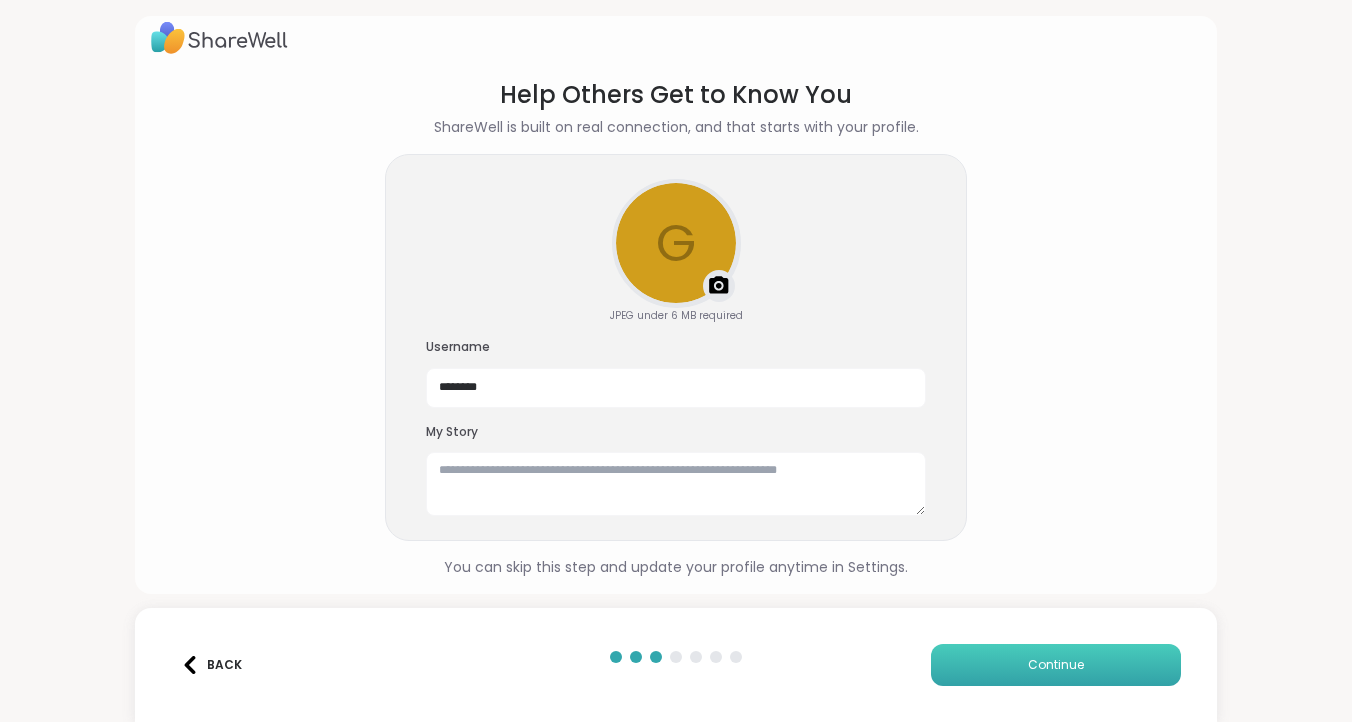 scroll, scrollTop: 17, scrollLeft: 0, axis: vertical 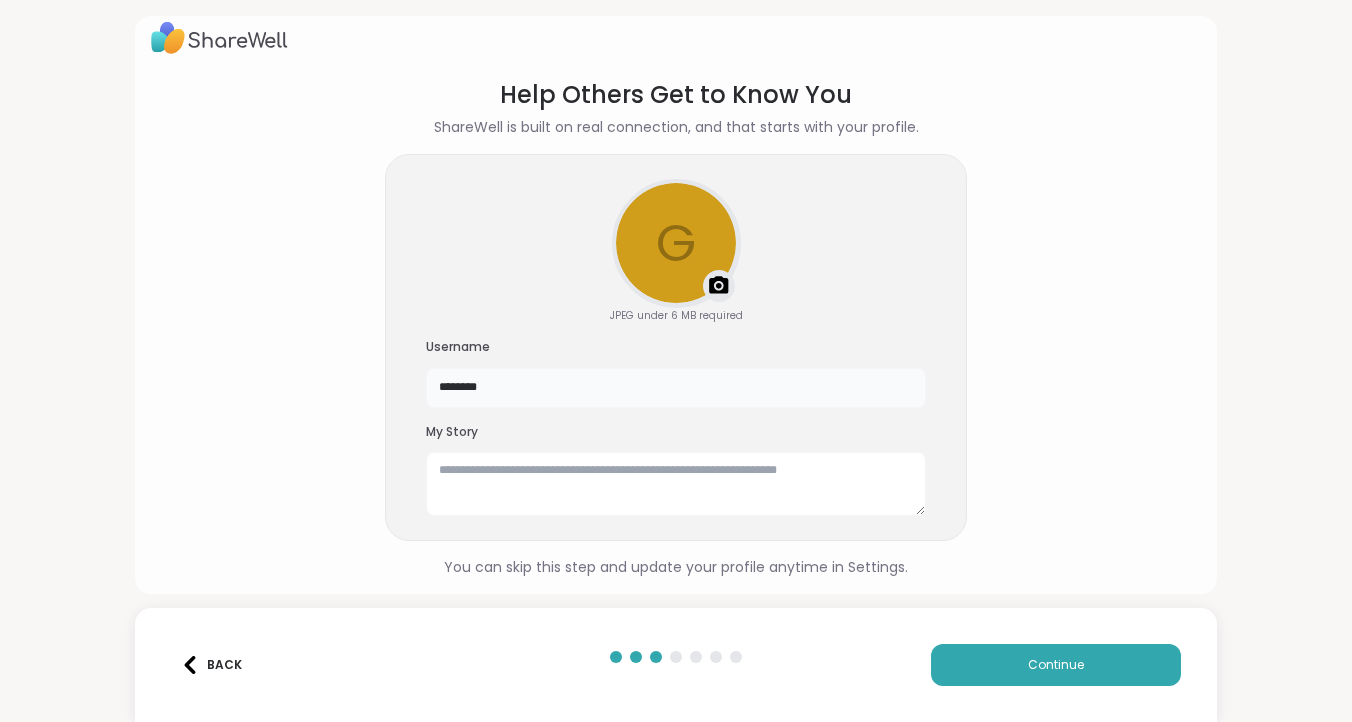 drag, startPoint x: 515, startPoint y: 385, endPoint x: 314, endPoint y: 367, distance: 201.80437 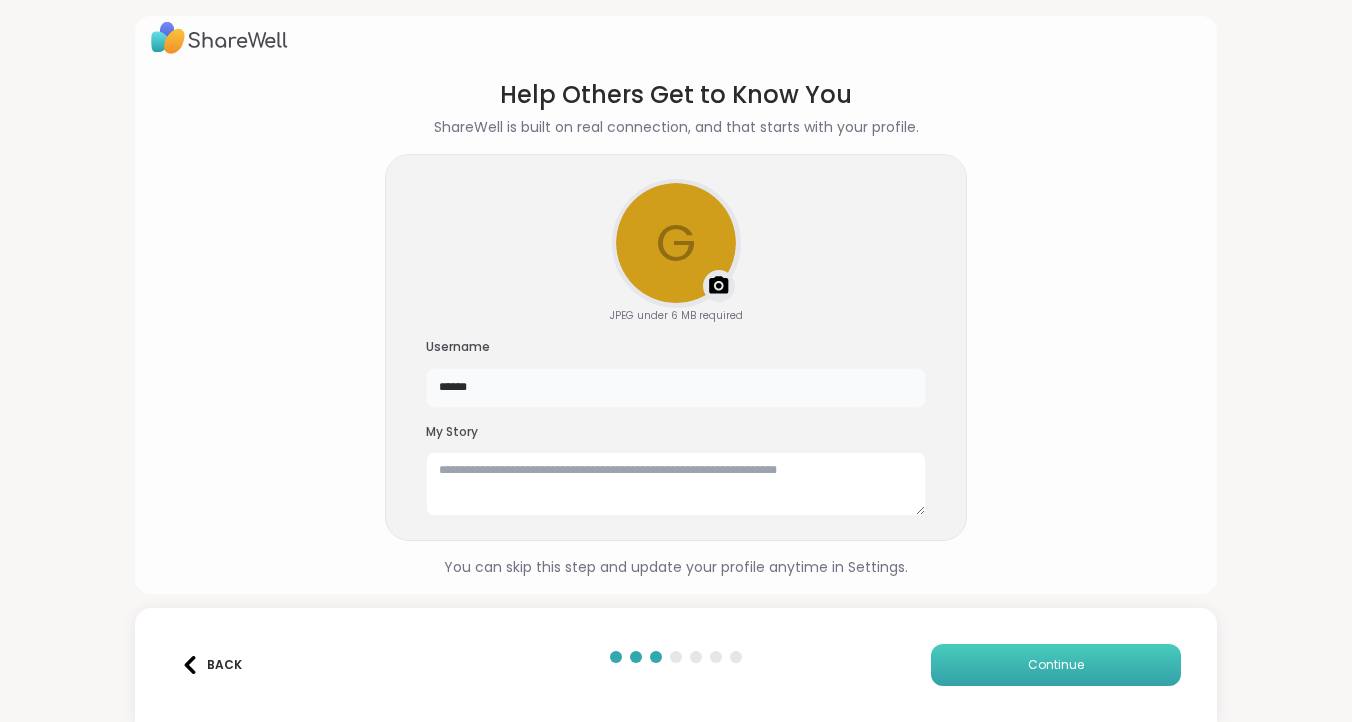 type on "******" 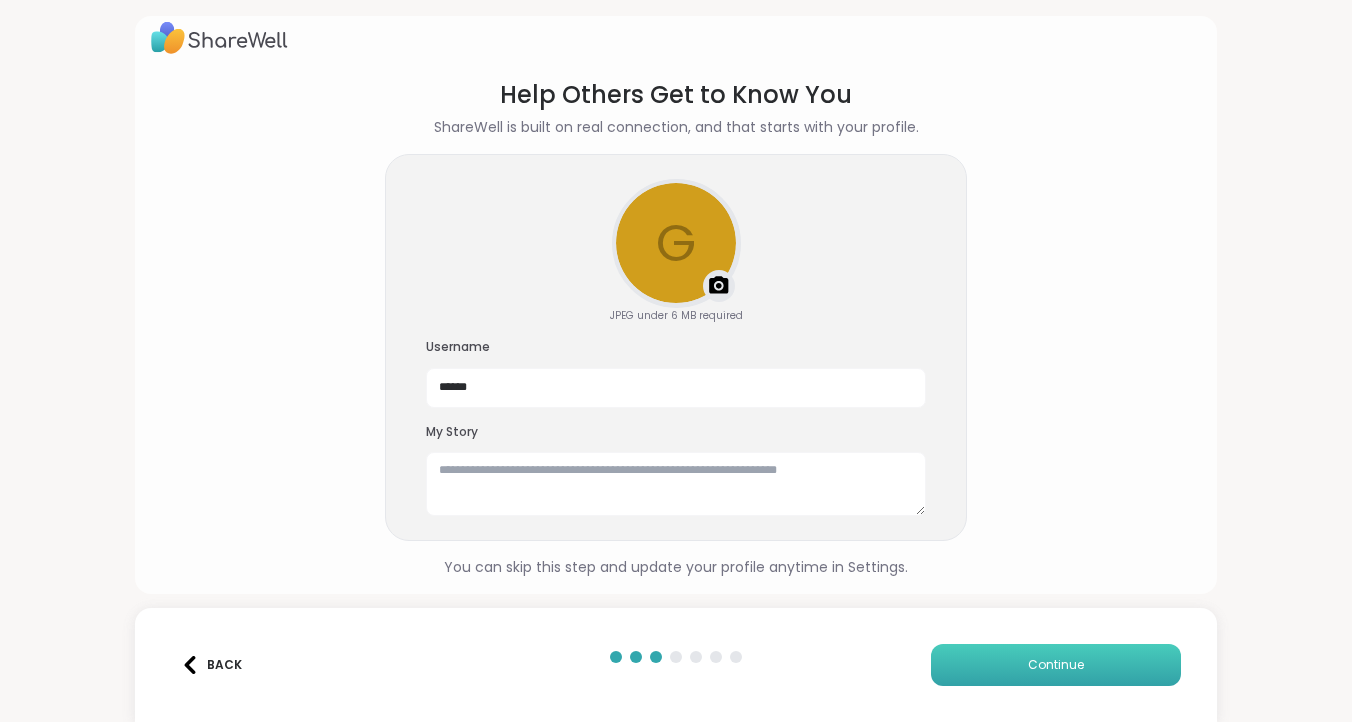 click on "Continue" at bounding box center (1056, 665) 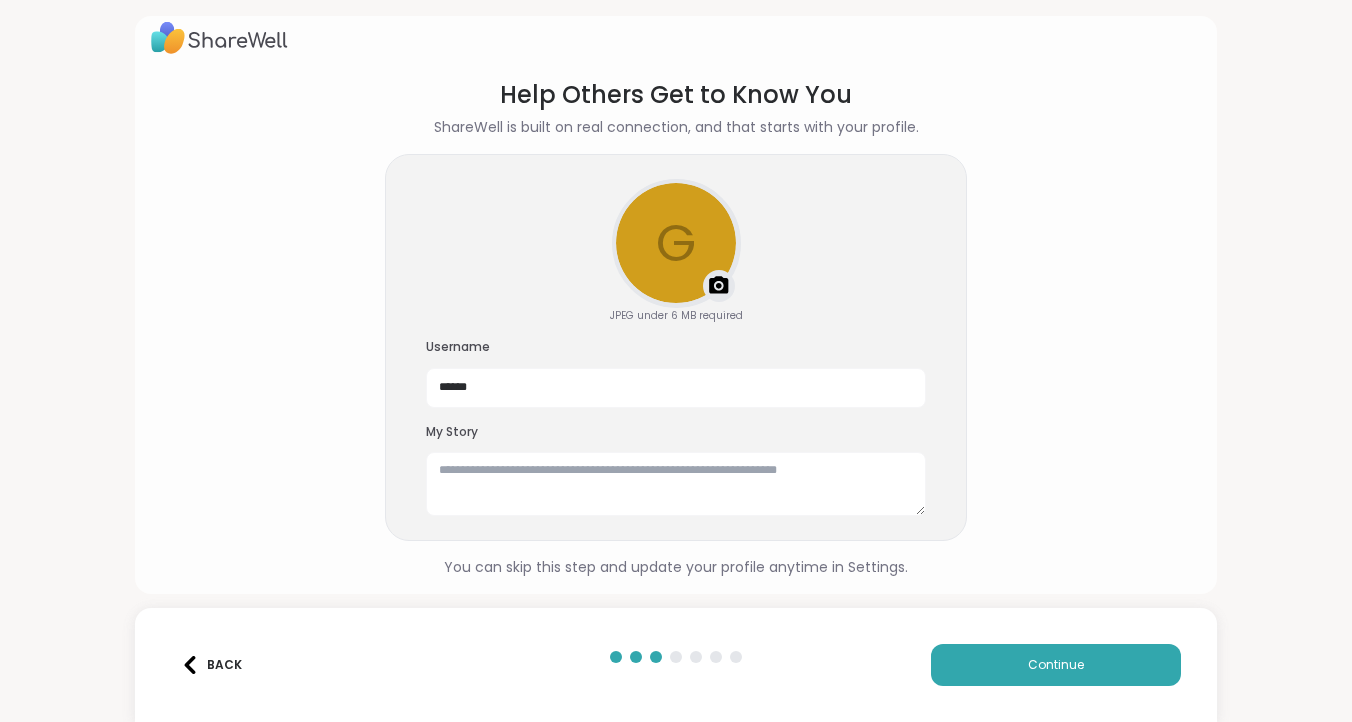 scroll, scrollTop: 15, scrollLeft: 0, axis: vertical 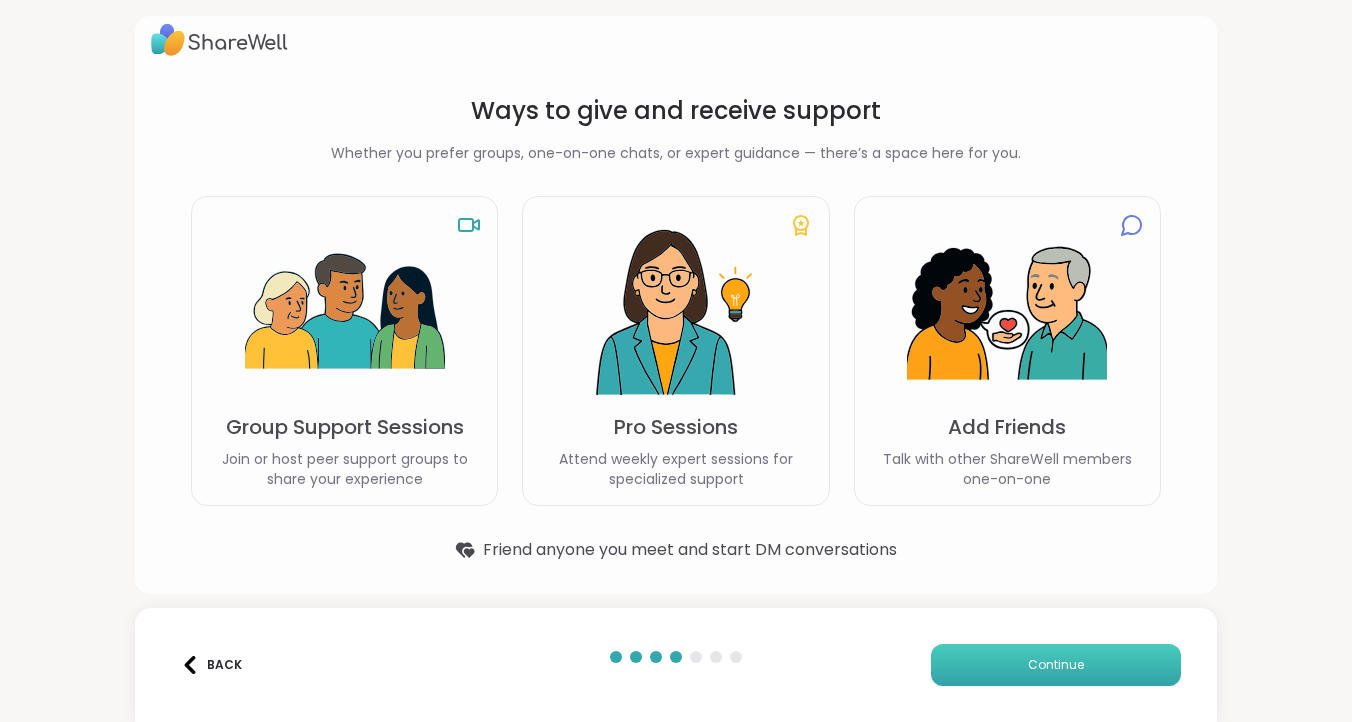 click on "Continue" at bounding box center (1056, 665) 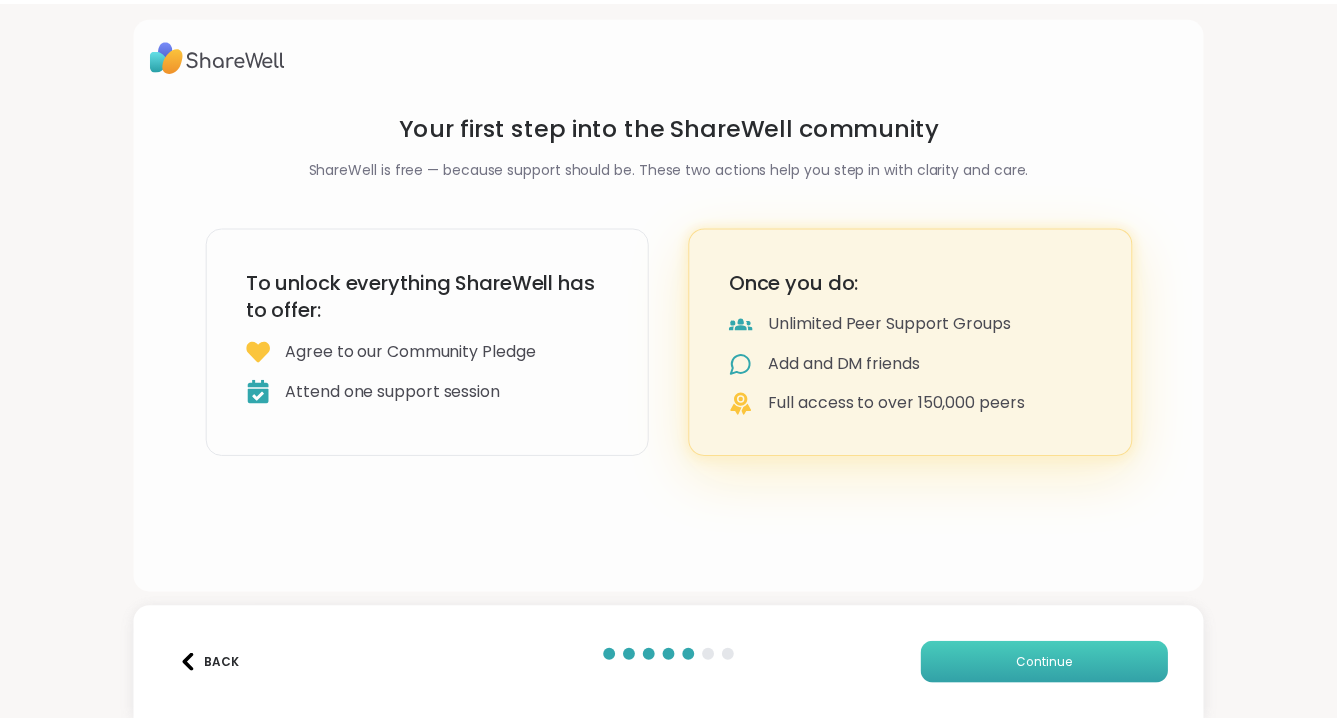 scroll, scrollTop: 0, scrollLeft: 0, axis: both 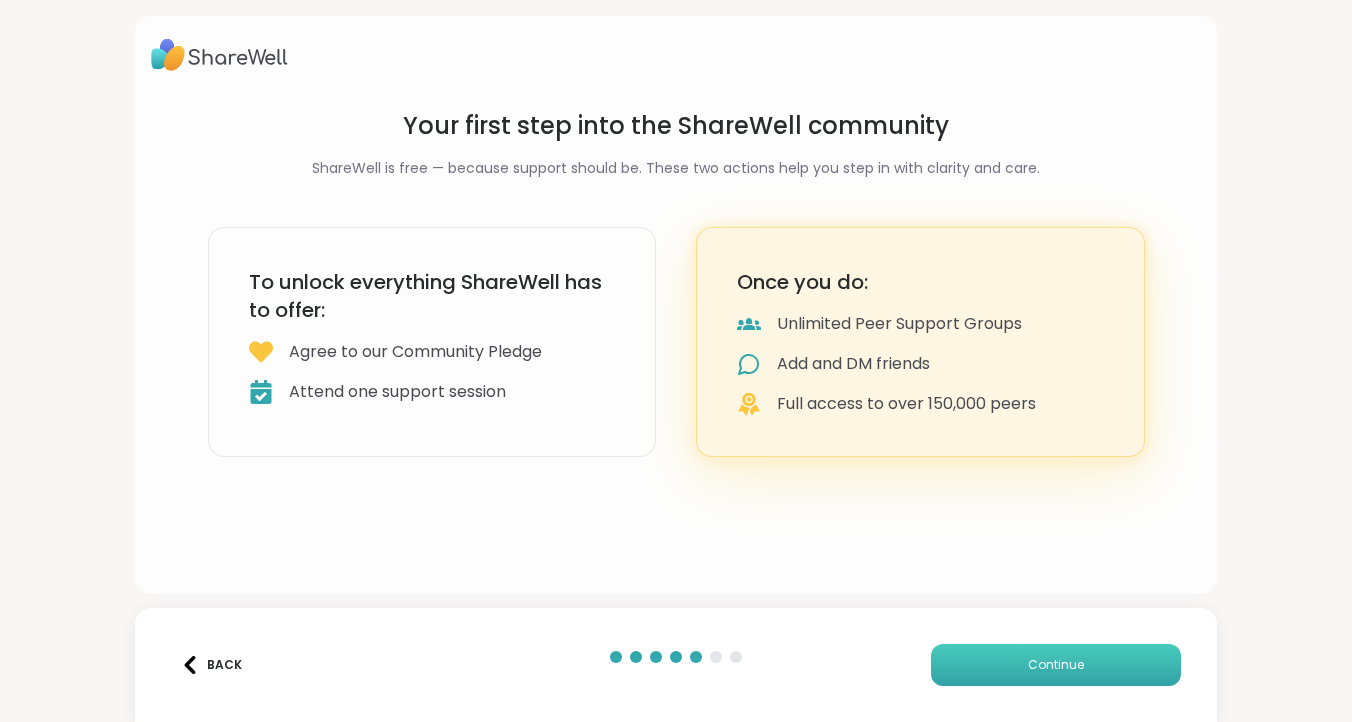 click on "Continue" at bounding box center (1056, 665) 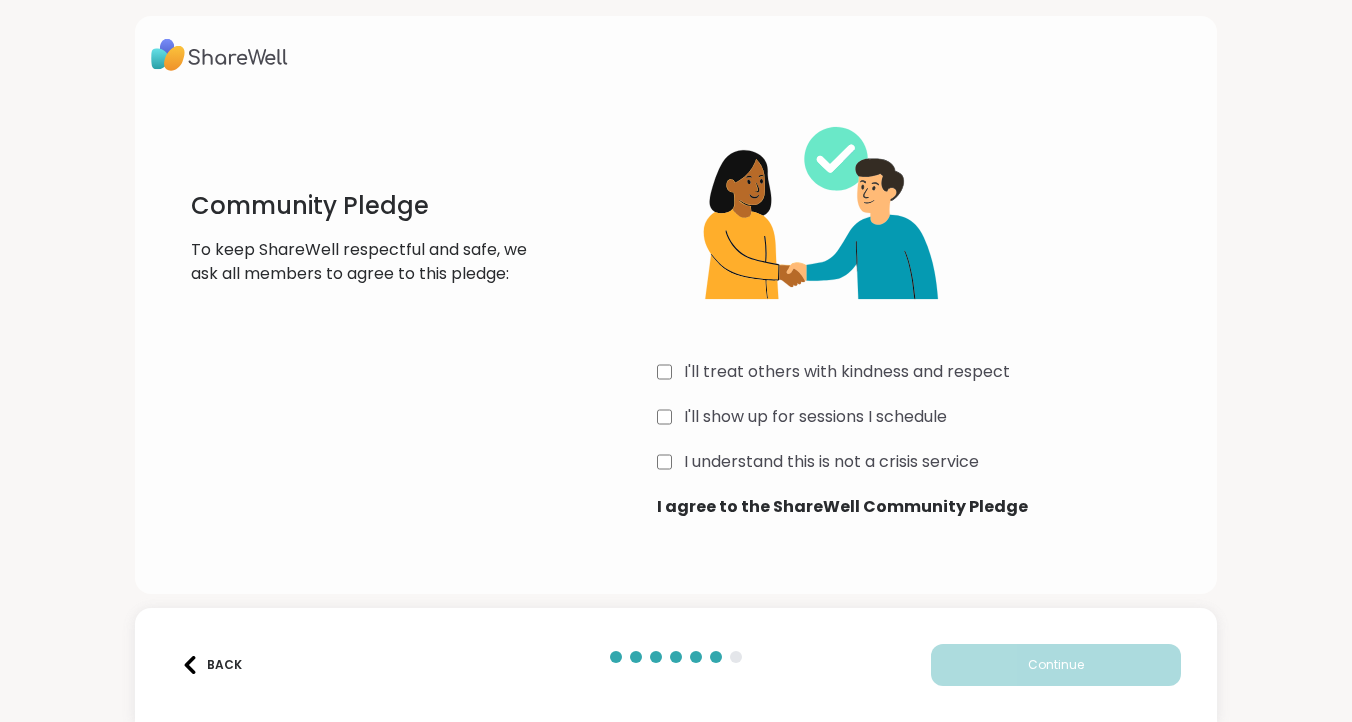click on "I'll treat others with kindness and respect" at bounding box center [847, 372] 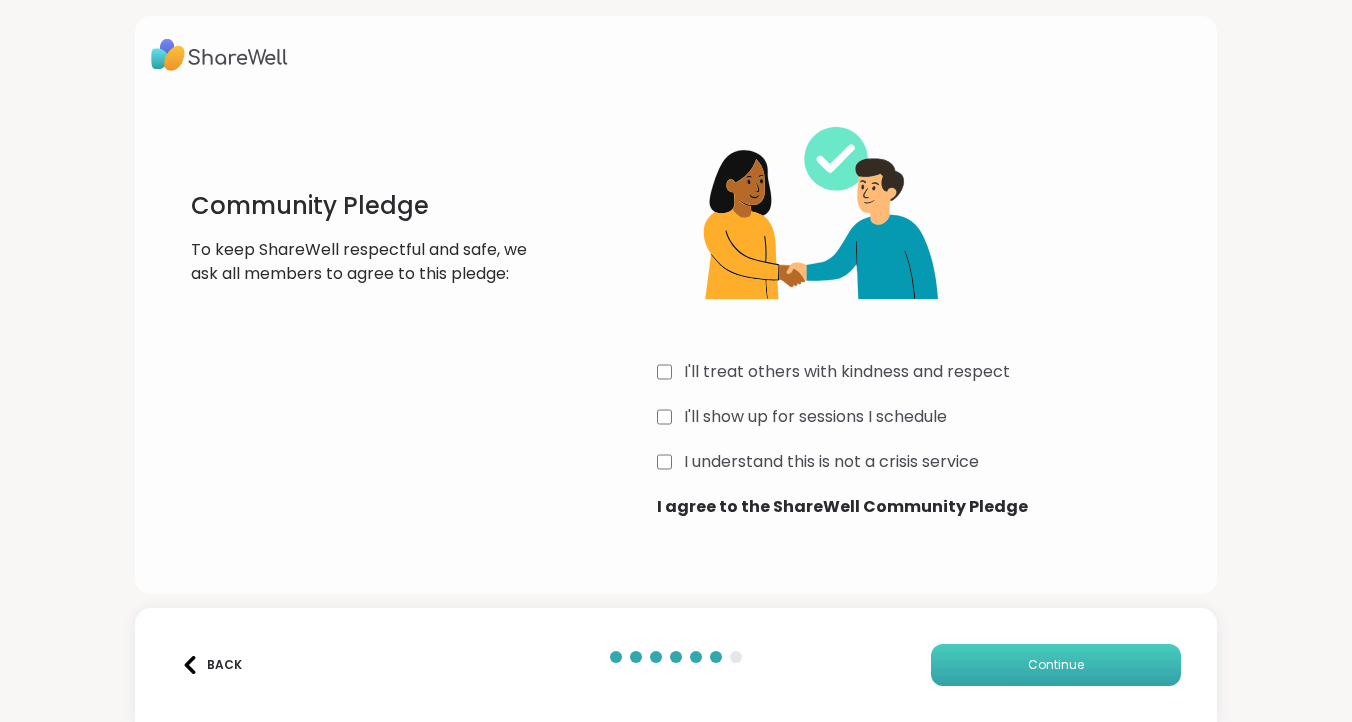 click on "Continue" at bounding box center [1056, 665] 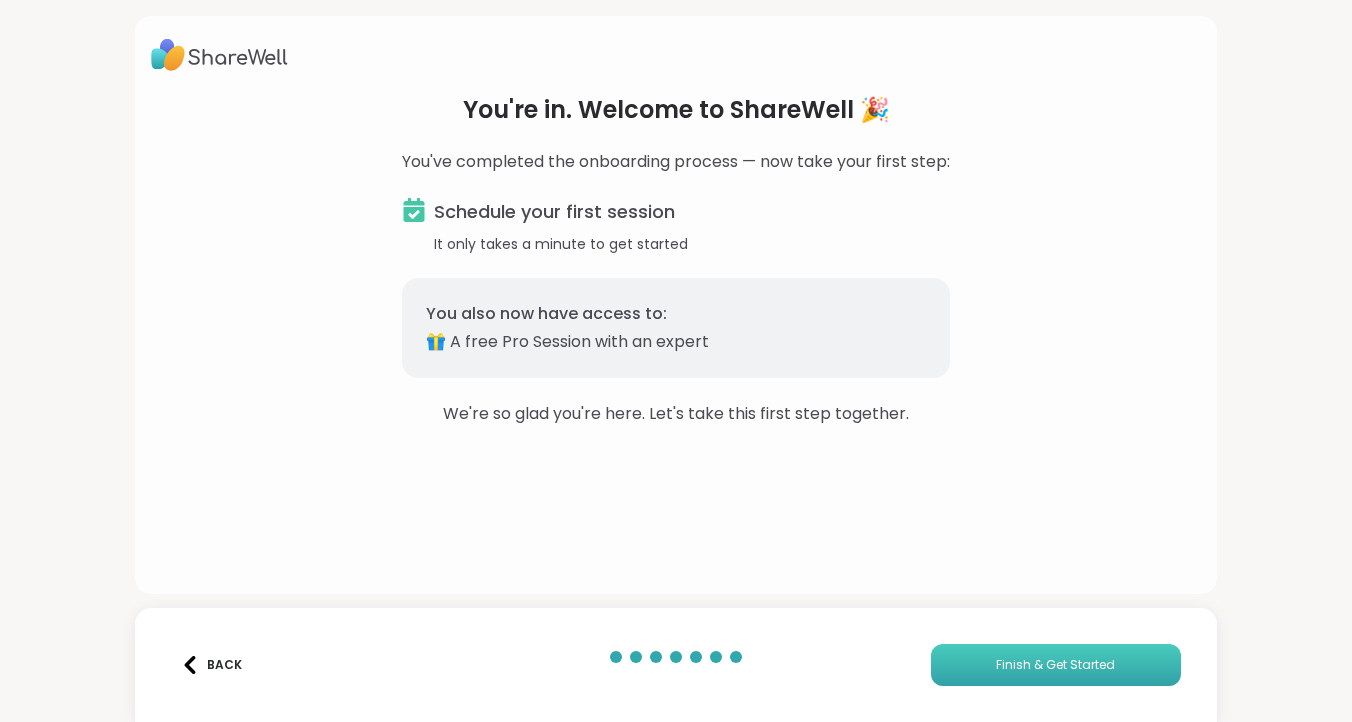 click on "Finish & Get Started" at bounding box center (1055, 665) 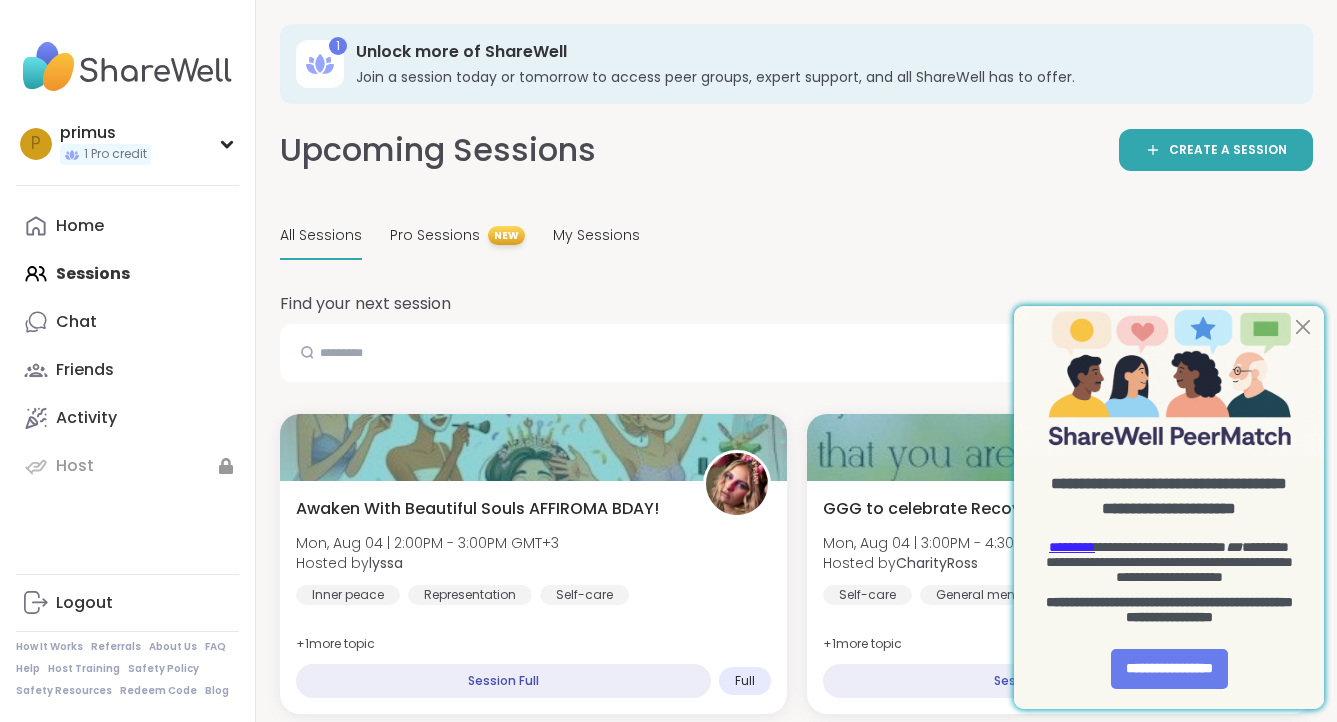 scroll, scrollTop: 0, scrollLeft: 0, axis: both 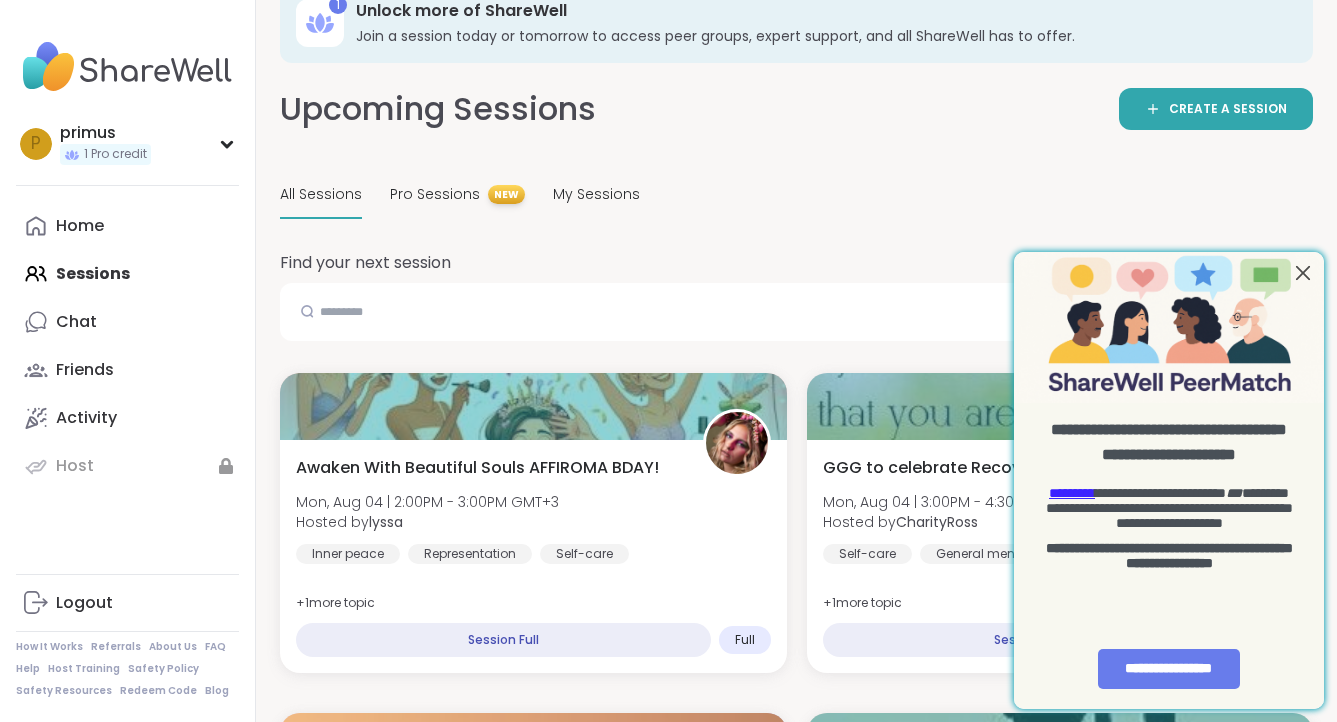 drag, startPoint x: 1296, startPoint y: 269, endPoint x: 2265, endPoint y: 426, distance: 981.6364 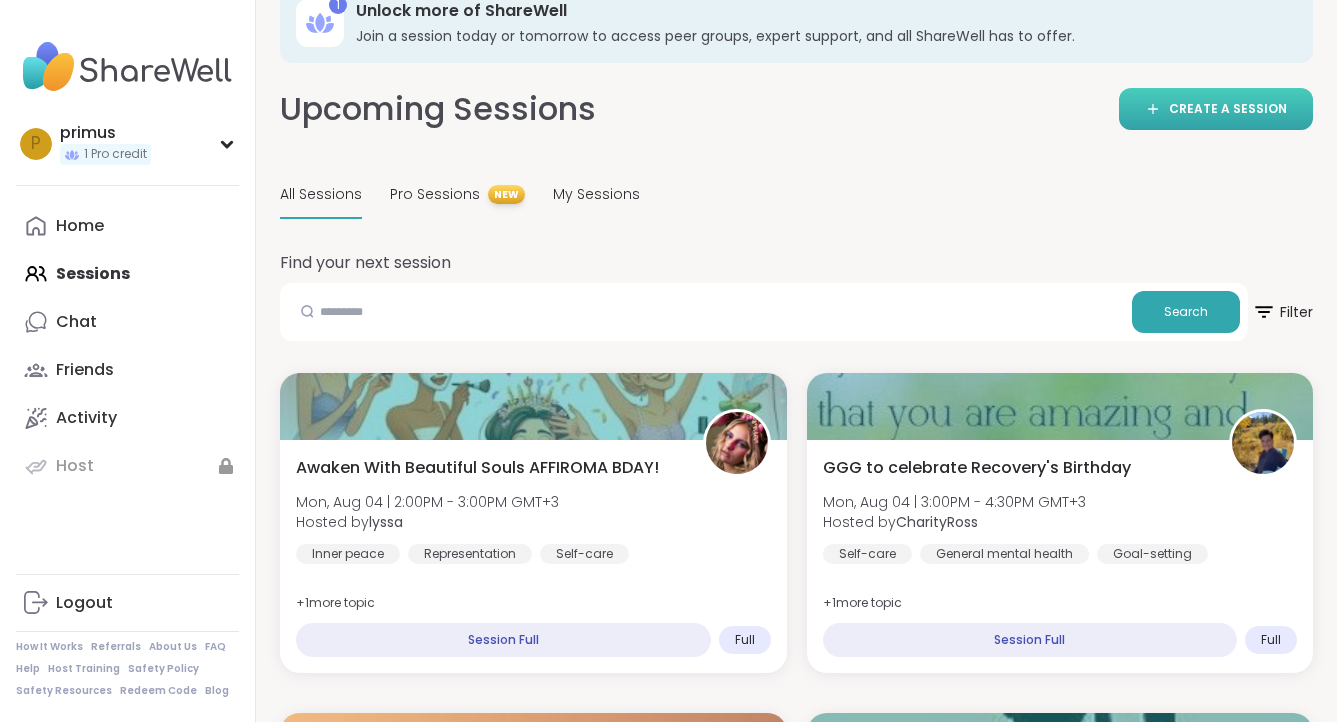 click on "CREATE A SESSION" at bounding box center [1216, 109] 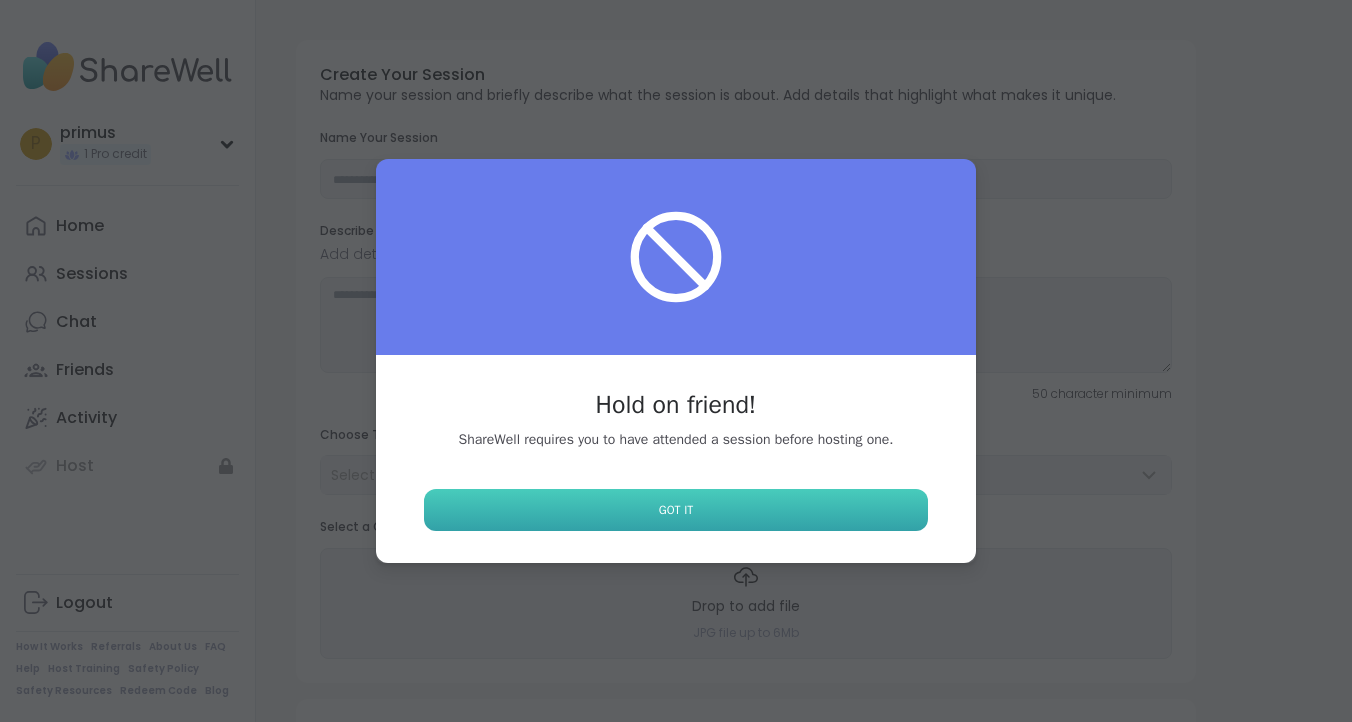 click on "Got It" at bounding box center [676, 510] 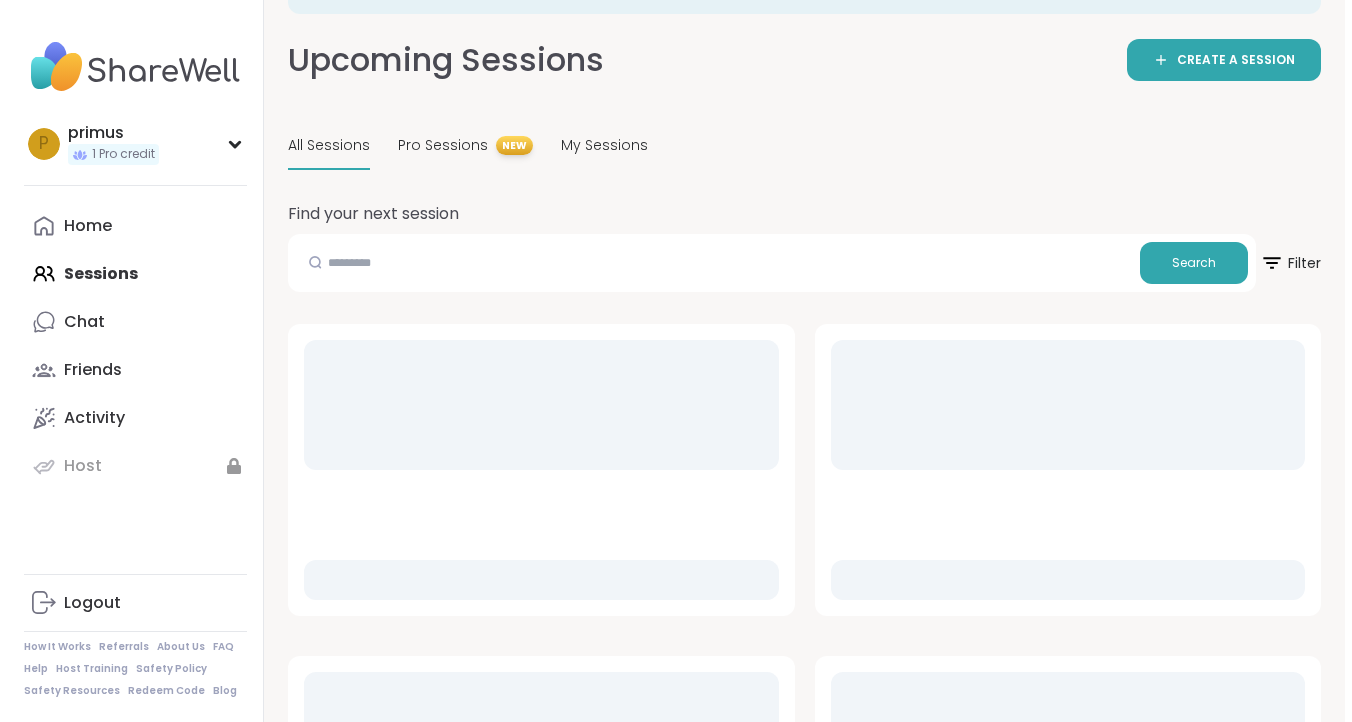 scroll, scrollTop: 201, scrollLeft: 0, axis: vertical 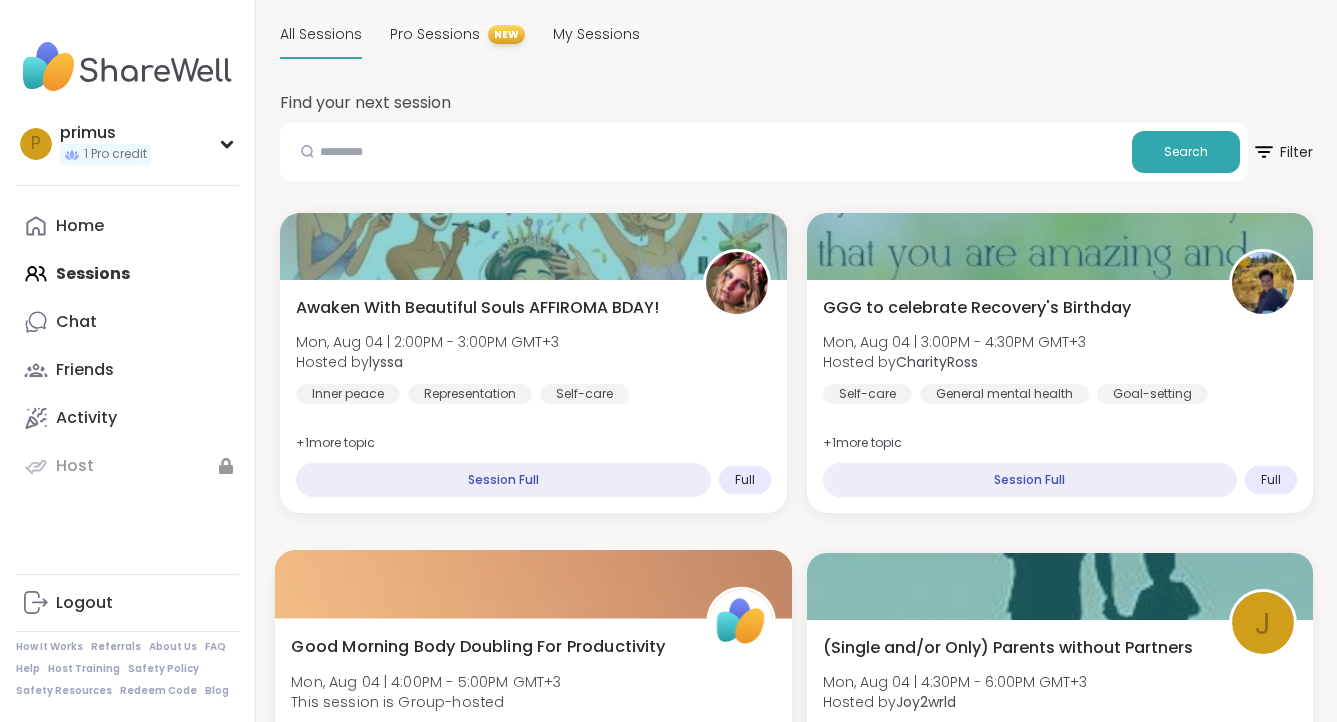 click on "This session is Group-hosted" at bounding box center [426, 702] 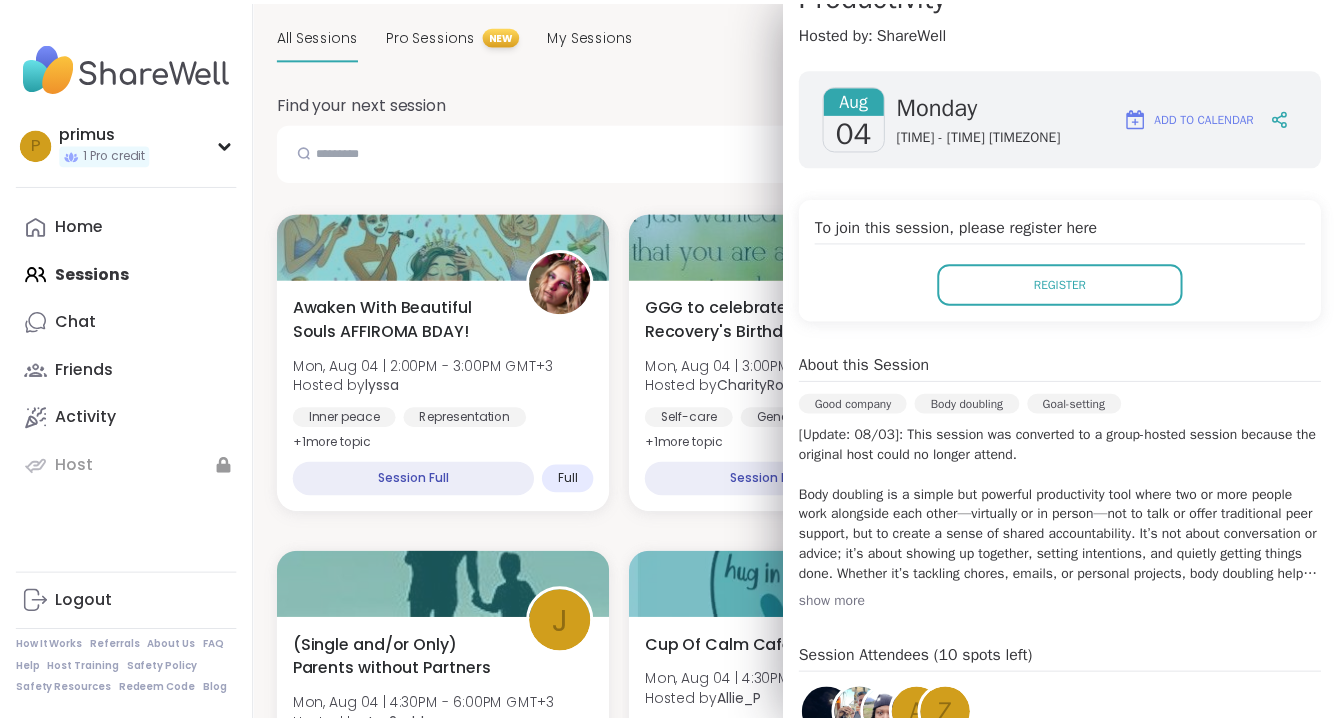 scroll, scrollTop: 280, scrollLeft: 0, axis: vertical 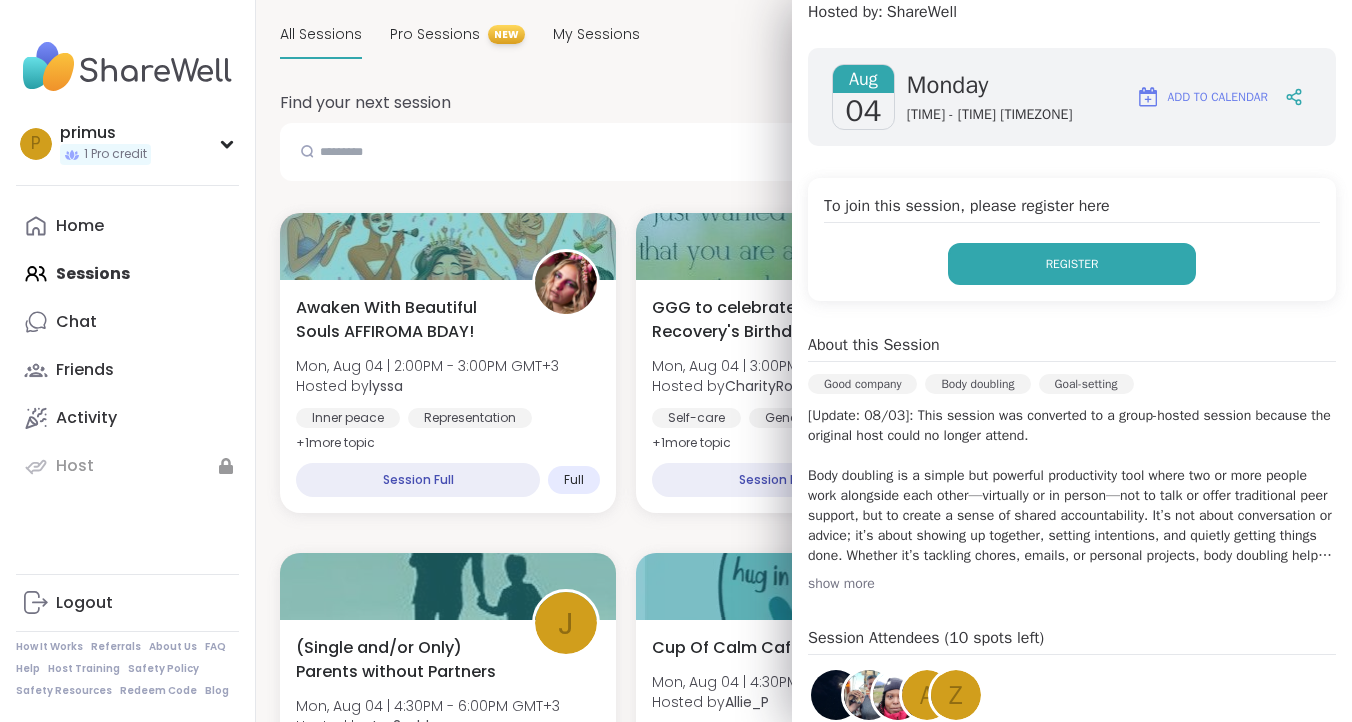 click on "Register" at bounding box center [1072, 264] 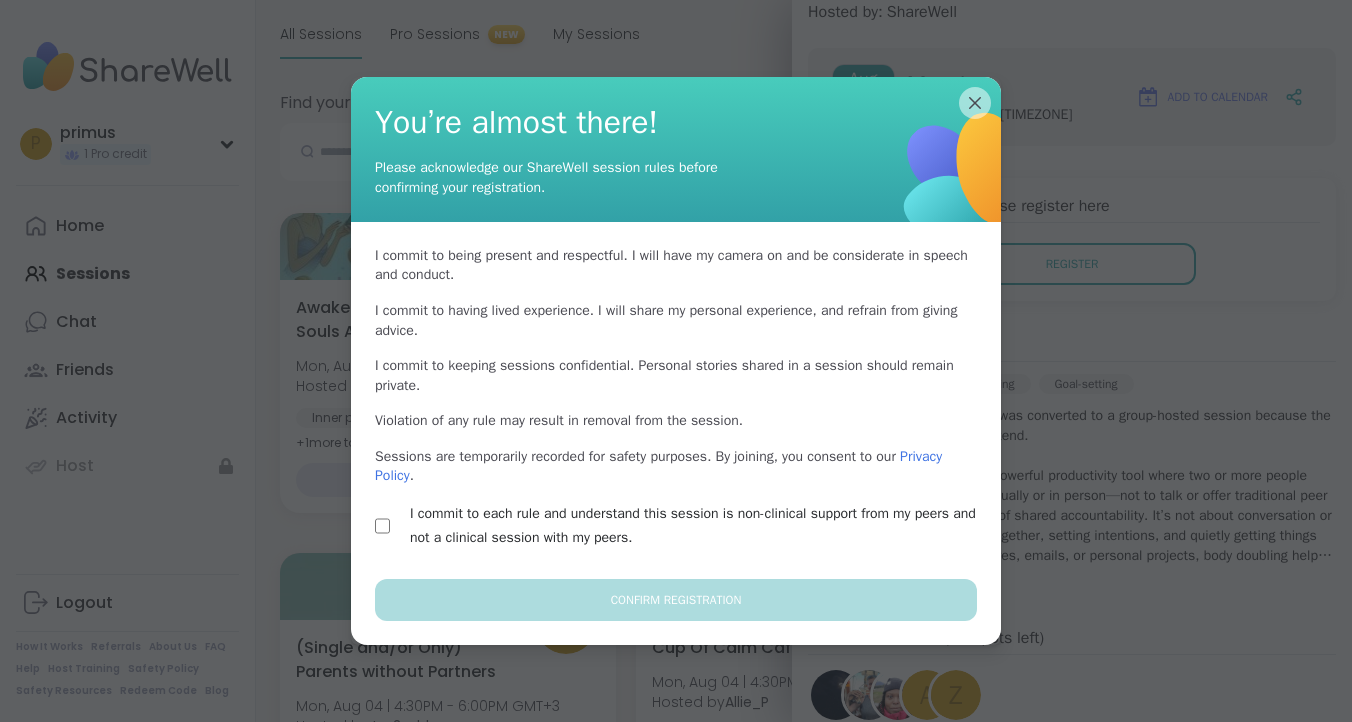 click on "I commit to each rule and understand this session is non-clinical support from my peers and not a clinical session with my peers." at bounding box center [699, 526] 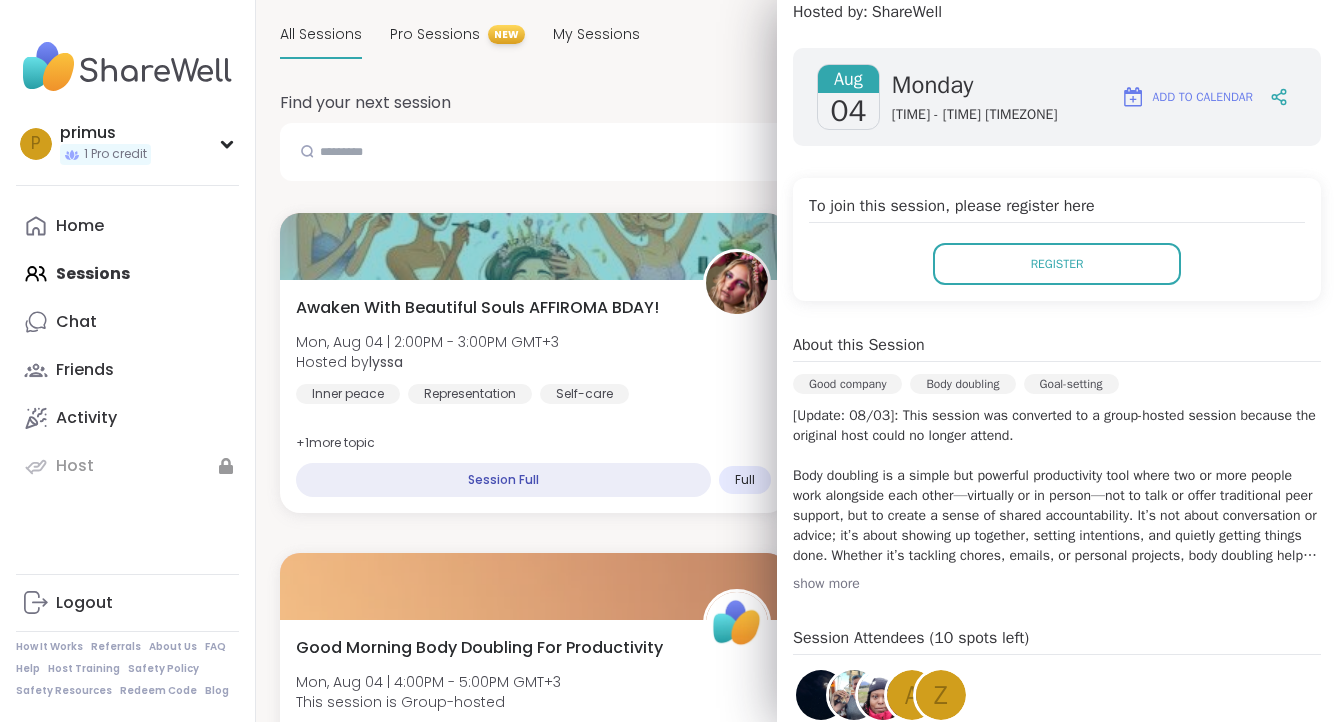 click at bounding box center (1059, 244) 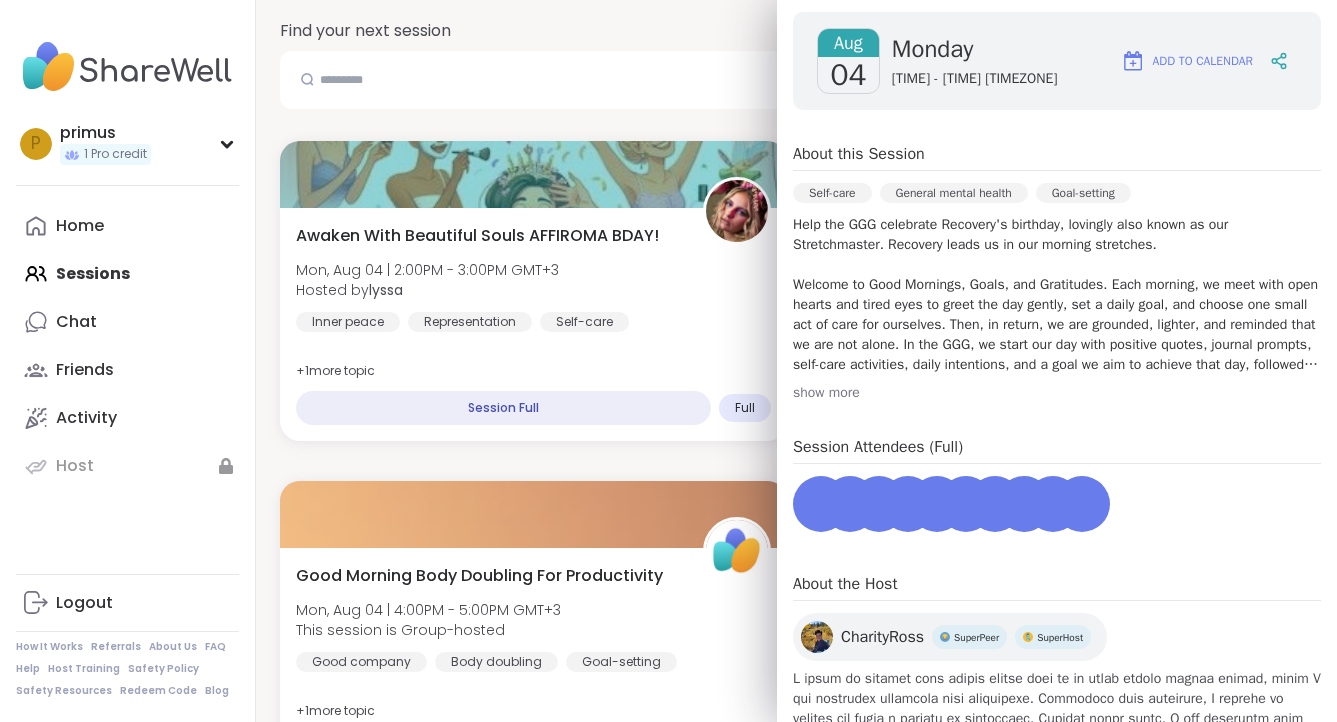 scroll, scrollTop: 577, scrollLeft: 0, axis: vertical 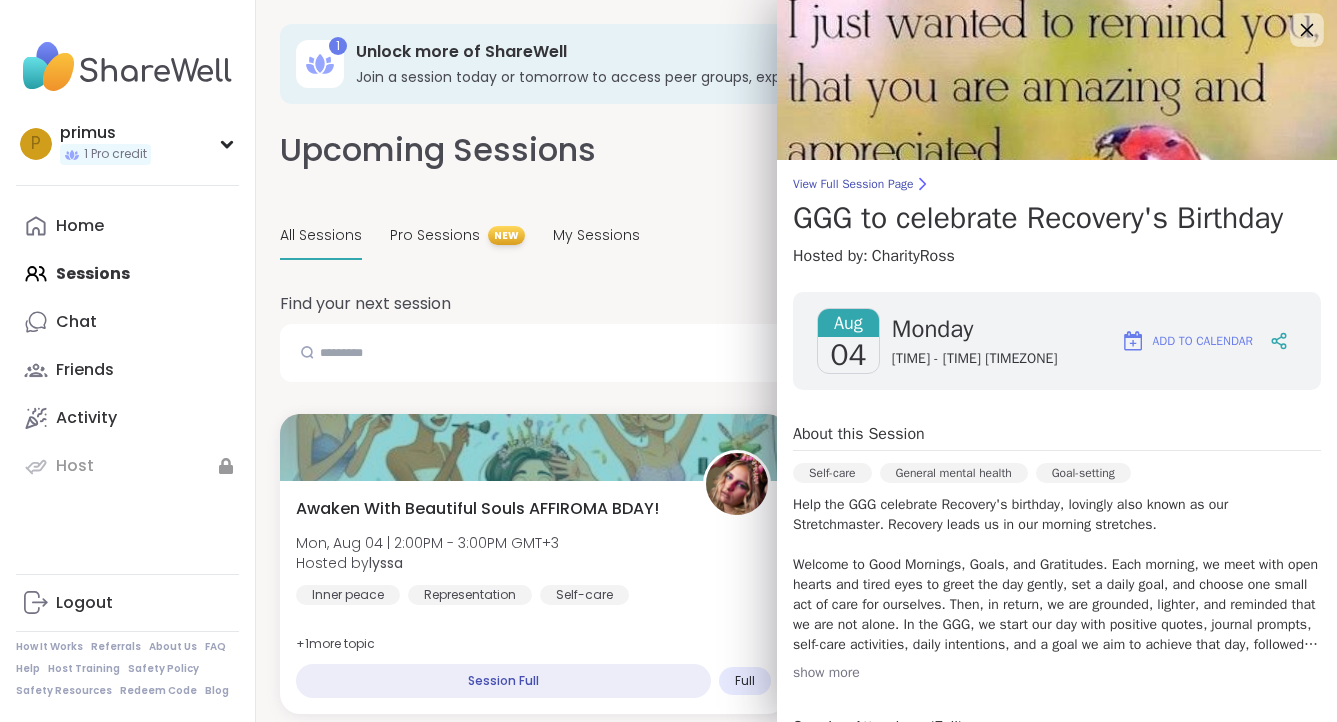 click 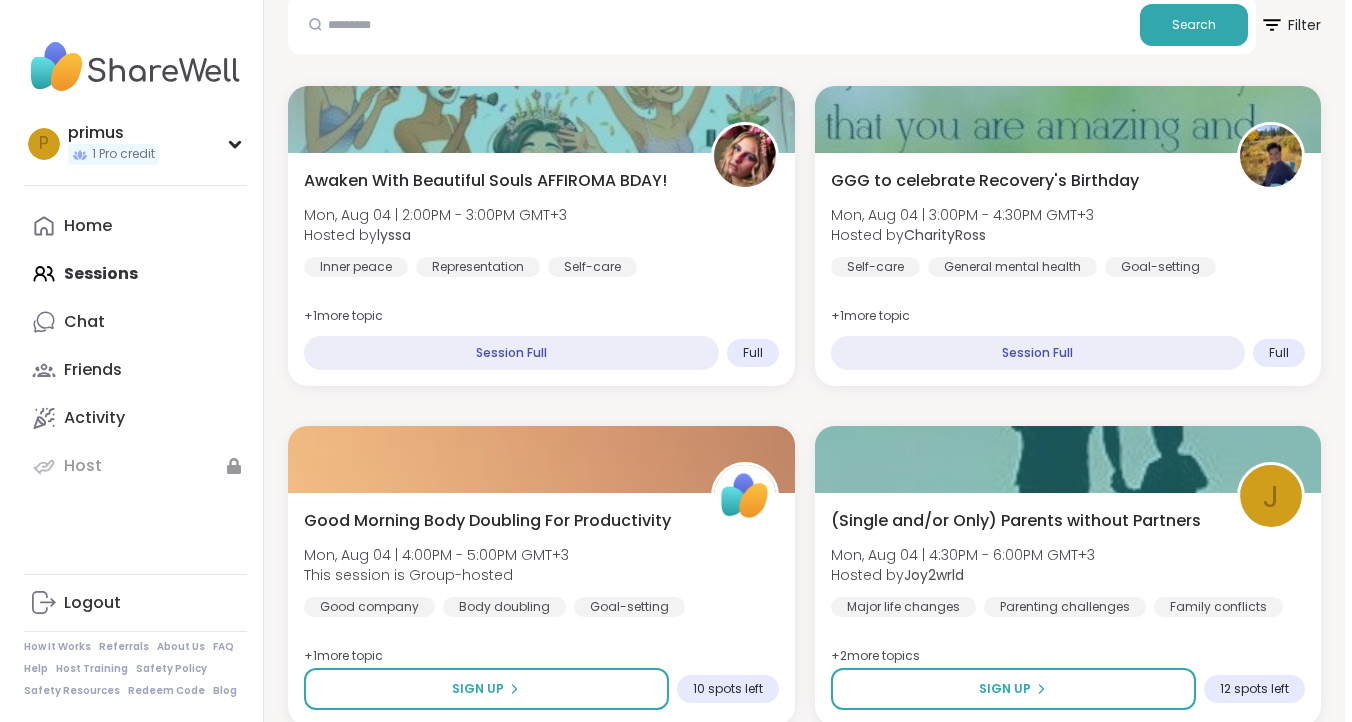 scroll, scrollTop: 297, scrollLeft: 0, axis: vertical 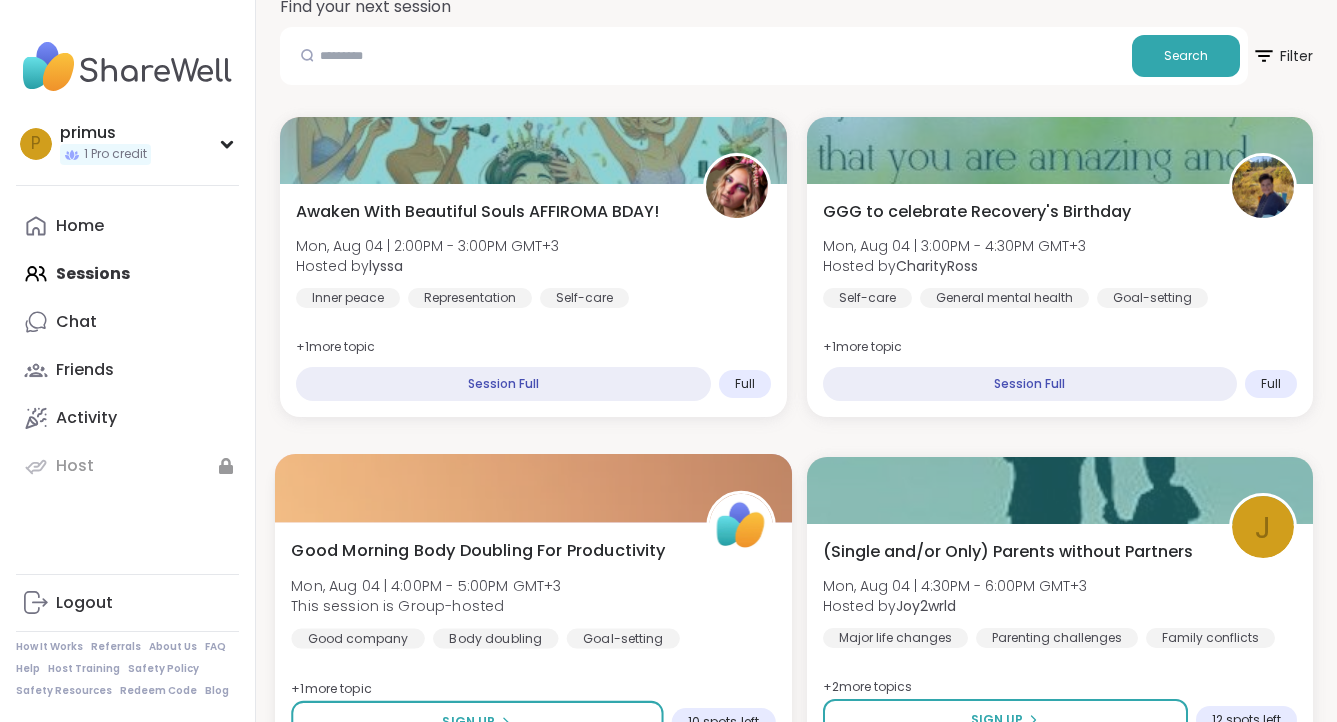 click on "This session is Group-hosted" at bounding box center [426, 606] 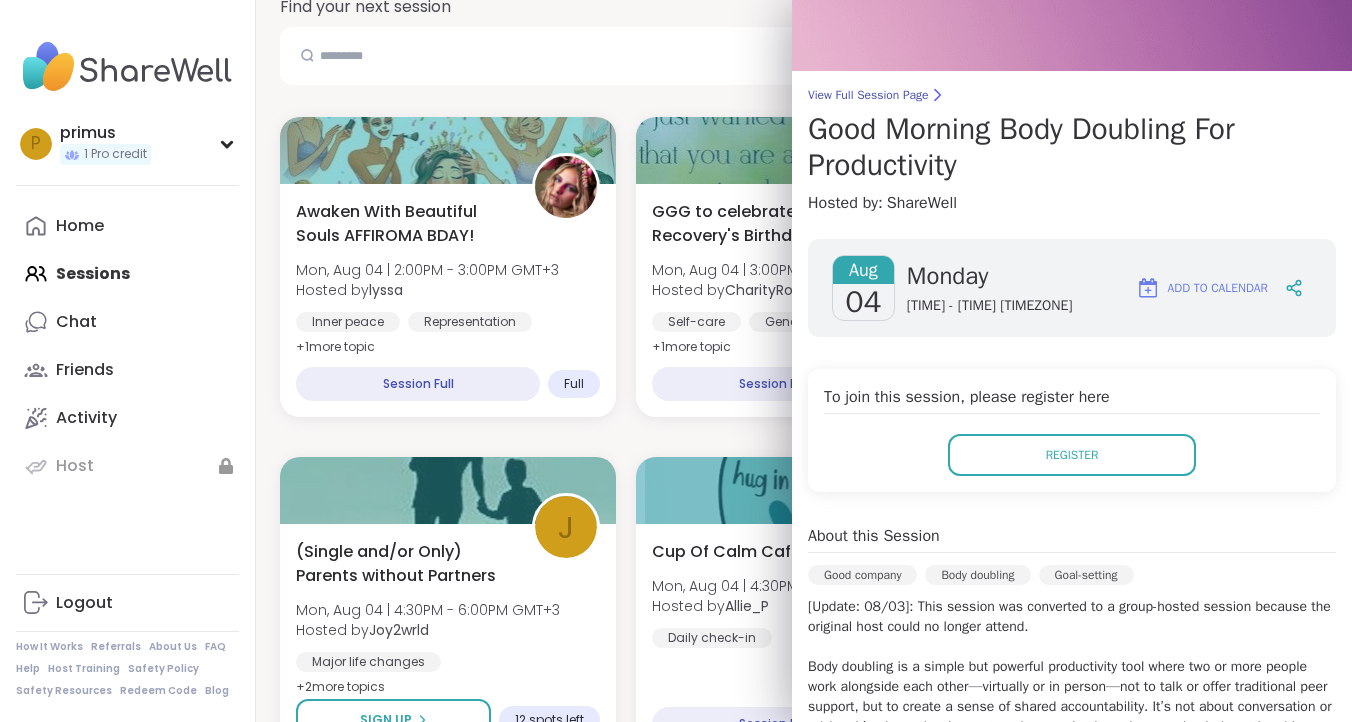 scroll, scrollTop: 506, scrollLeft: 0, axis: vertical 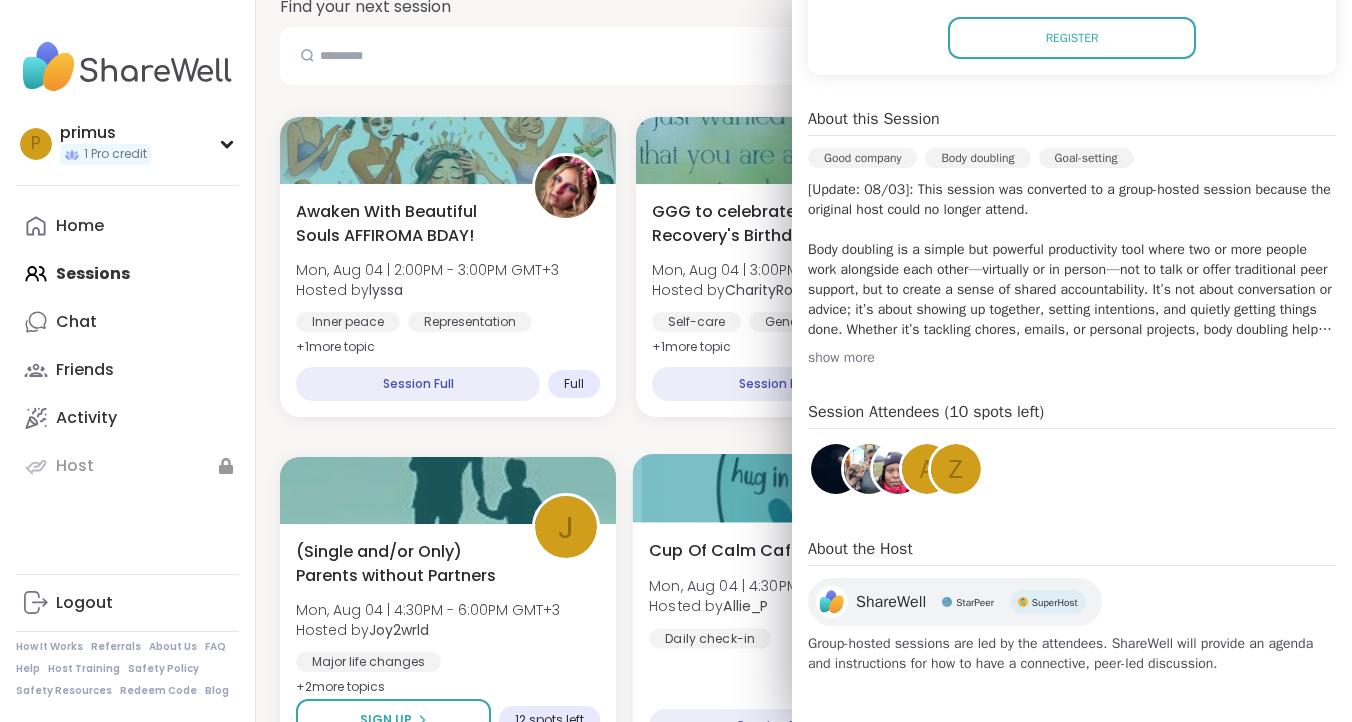 click at bounding box center [804, 488] 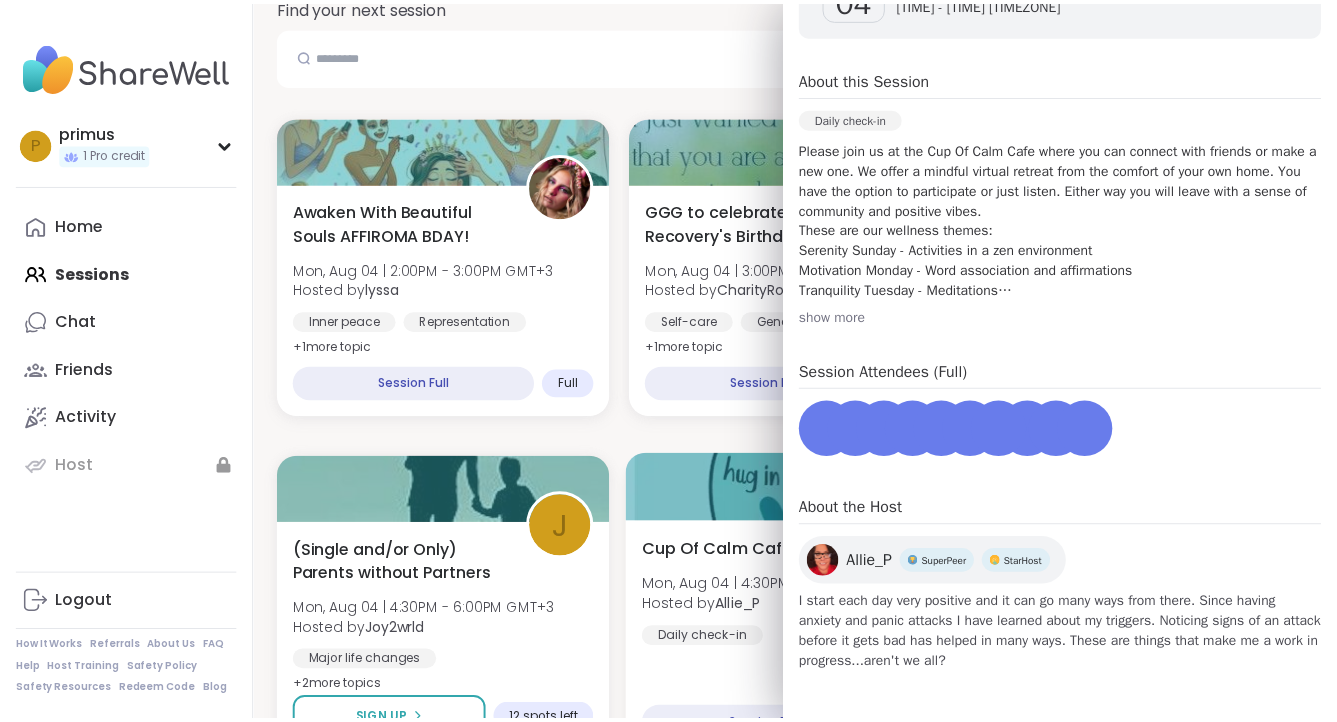 scroll, scrollTop: 315, scrollLeft: 0, axis: vertical 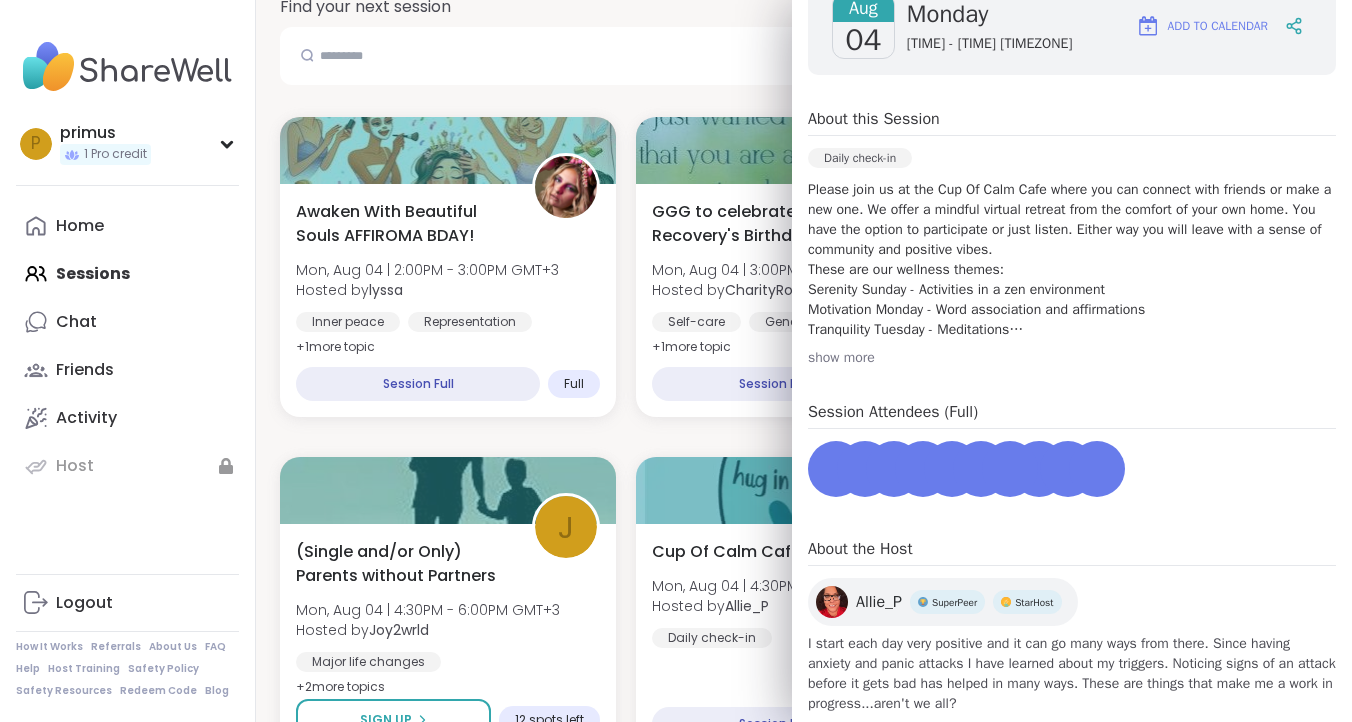 click on "[EVENT_NAME] [DAY], [MONTH] [DAY_NUM] | [TIME] - [TIME] [TIMEZONE] Hosted by [USERNAME] [TOPIC] + [NUMBER]  more topic Session Full Full [EVENT_NAME] [DAY], [MONTH] [DAY_NUM] | [TIME] - [TIME] [TIMEZONE] Hosted by [USERNAME] [TOPIC] [TOPIC] + [NUMBER]  more topic Session Full Good Morning Body Doubling For Productivity [DAY], [MONTH] [DAY_NUM] | [TIME] - [TIME] [TIMEZONE] This session is Group-hosted Good company Body doubling Goal-setting + [NUMBER]  more topic Sign Up [NUMBER] spots left J (Single and/or Only) Parents without Partners [DAY], [MONTH] [DAY_NUM] | [TIME] - [TIME] [TIMEZONE] Hosted by [USERNAME] [TOPIC] [TOPIC] [TOPIC] + [NUMBER]  more topic s Sign Up [NUMBER] spots left Cup Of Calm Cafe [DAY], [MONTH] [DAY_NUM] | [TIME] - [TIME] [TIMEZONE] Hosted by [USERNAME] Daily check-in Session Full Full Pop up! Morning session! [DAY], [MONTH] [DAY_NUM] | [TIME] - [TIME] [TIMEZONE] Hosted by [USERNAME] [TOPIC] [TOPIC] [TOPIC] Sign Up [NUMBER] spots left [DAY], [MONTH] [DAY_NUM] | [TIME] - [TIME] [TIMEZONE] +" at bounding box center [804, 2137] 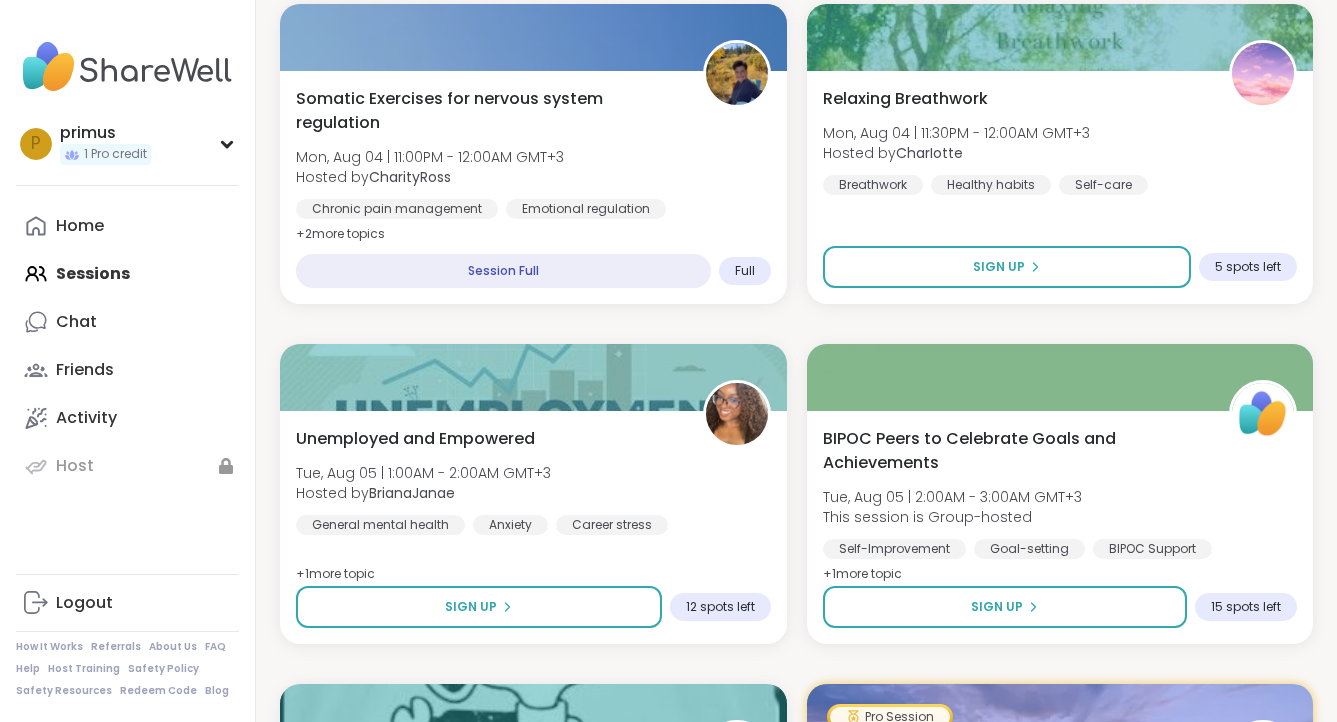 scroll, scrollTop: 3814, scrollLeft: 0, axis: vertical 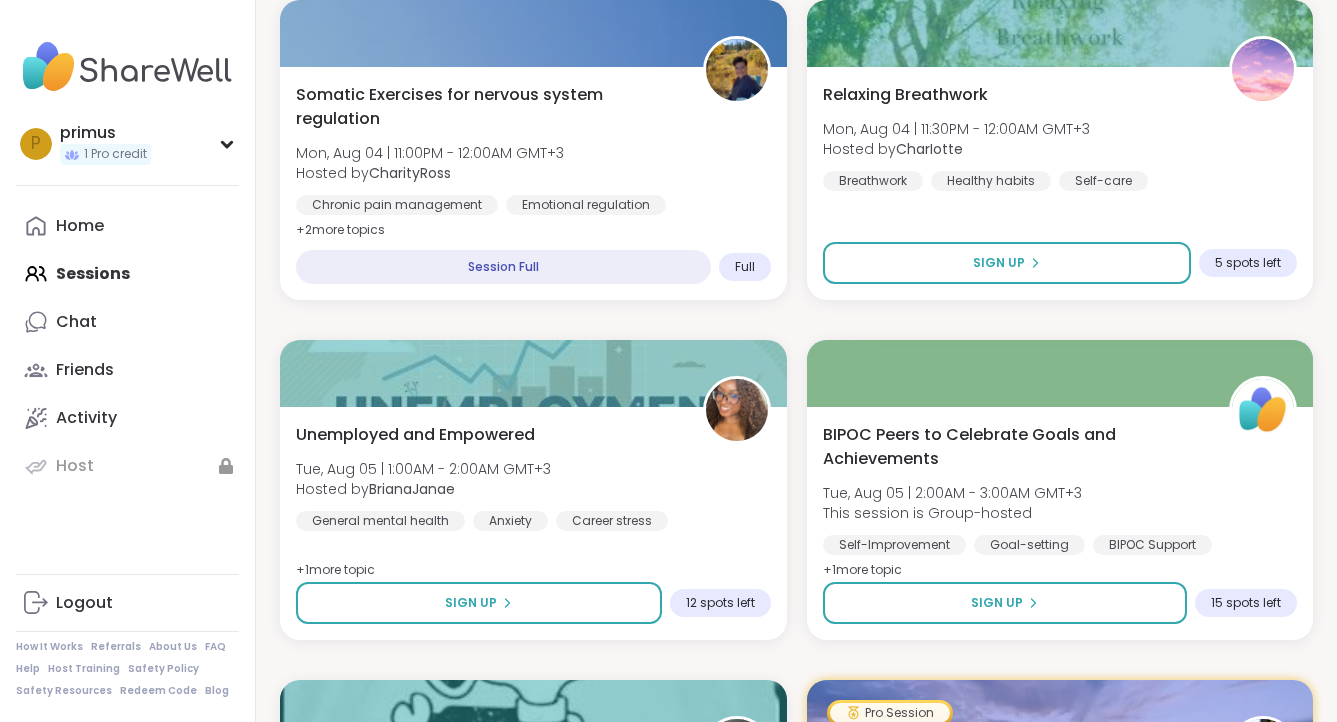 click on "Load more sessions" at bounding box center (796, 2721) 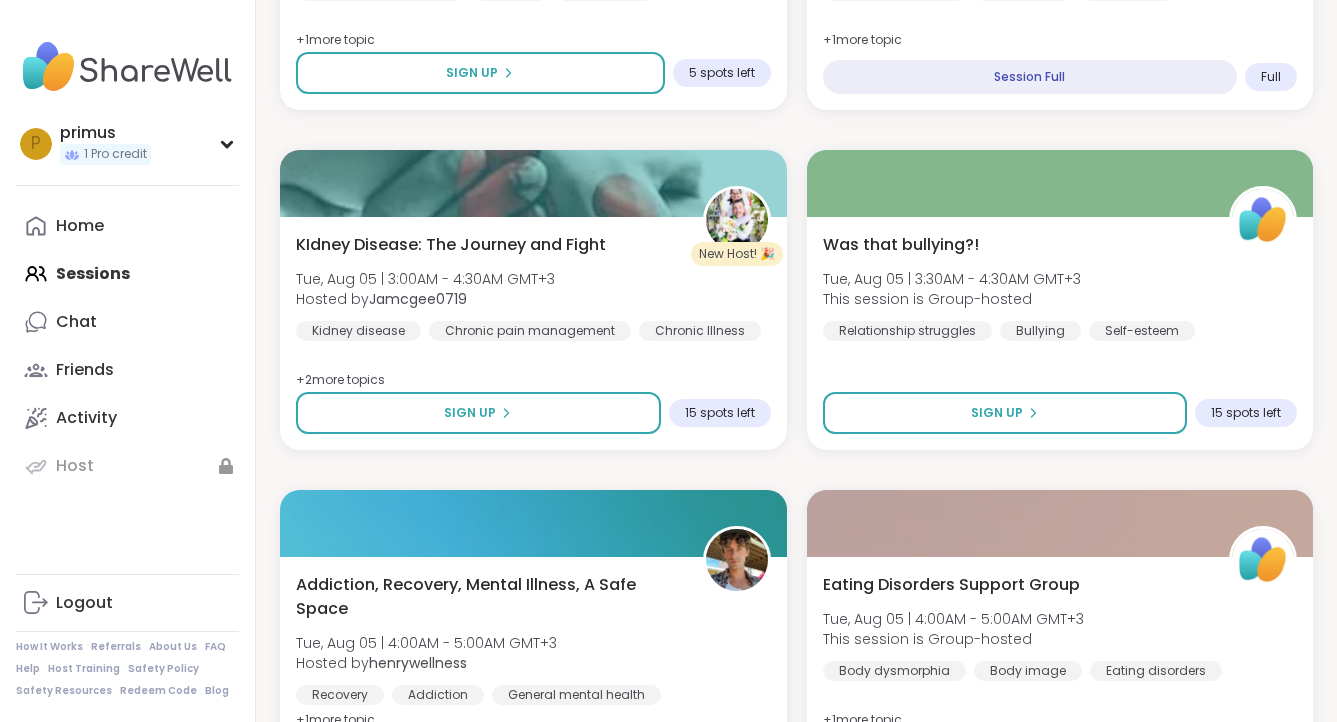 scroll, scrollTop: 5486, scrollLeft: 0, axis: vertical 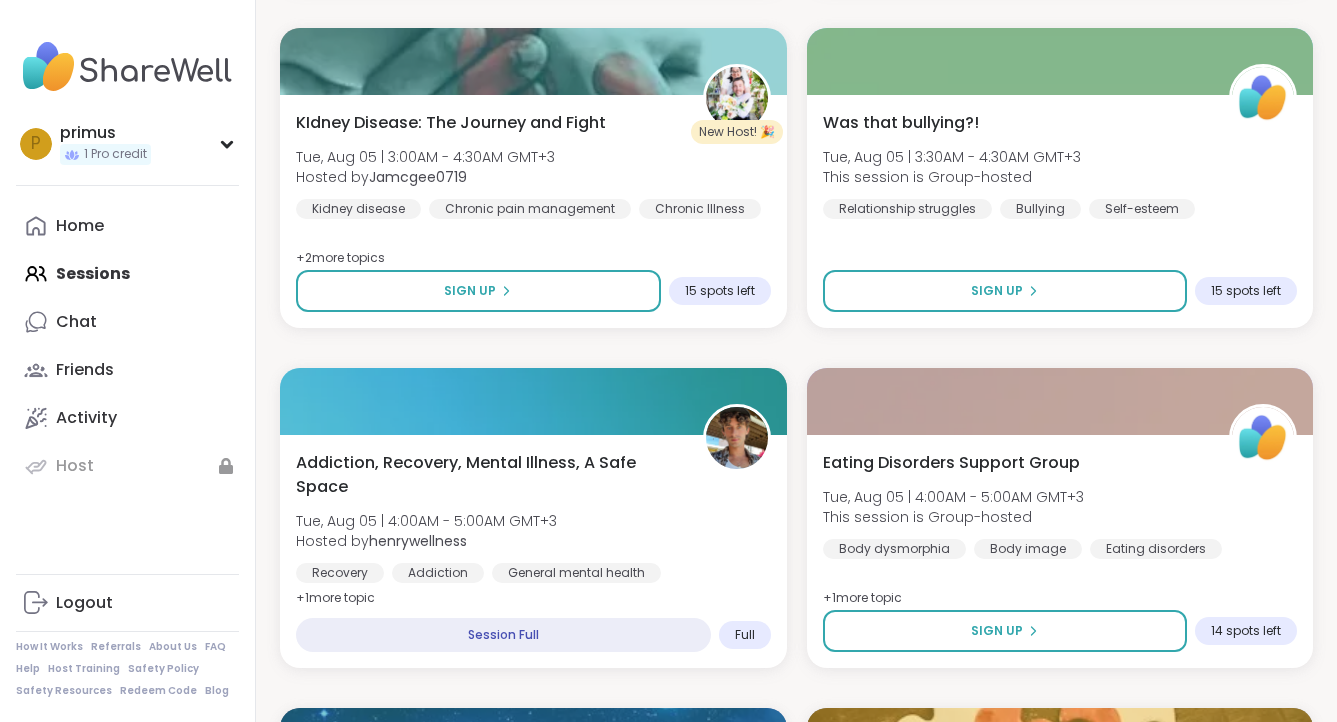 click on "Happiness in your singleness" at bounding box center (937, 2841) 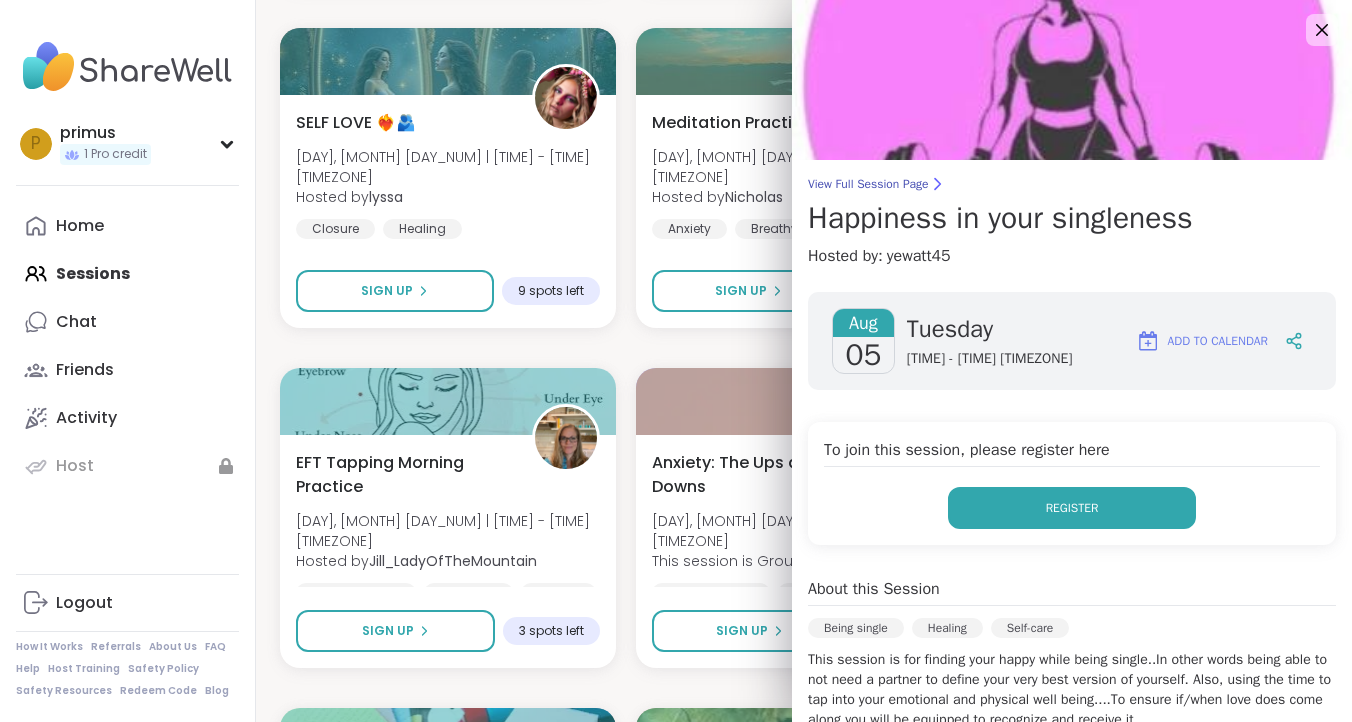 click on "Register" at bounding box center (1072, 508) 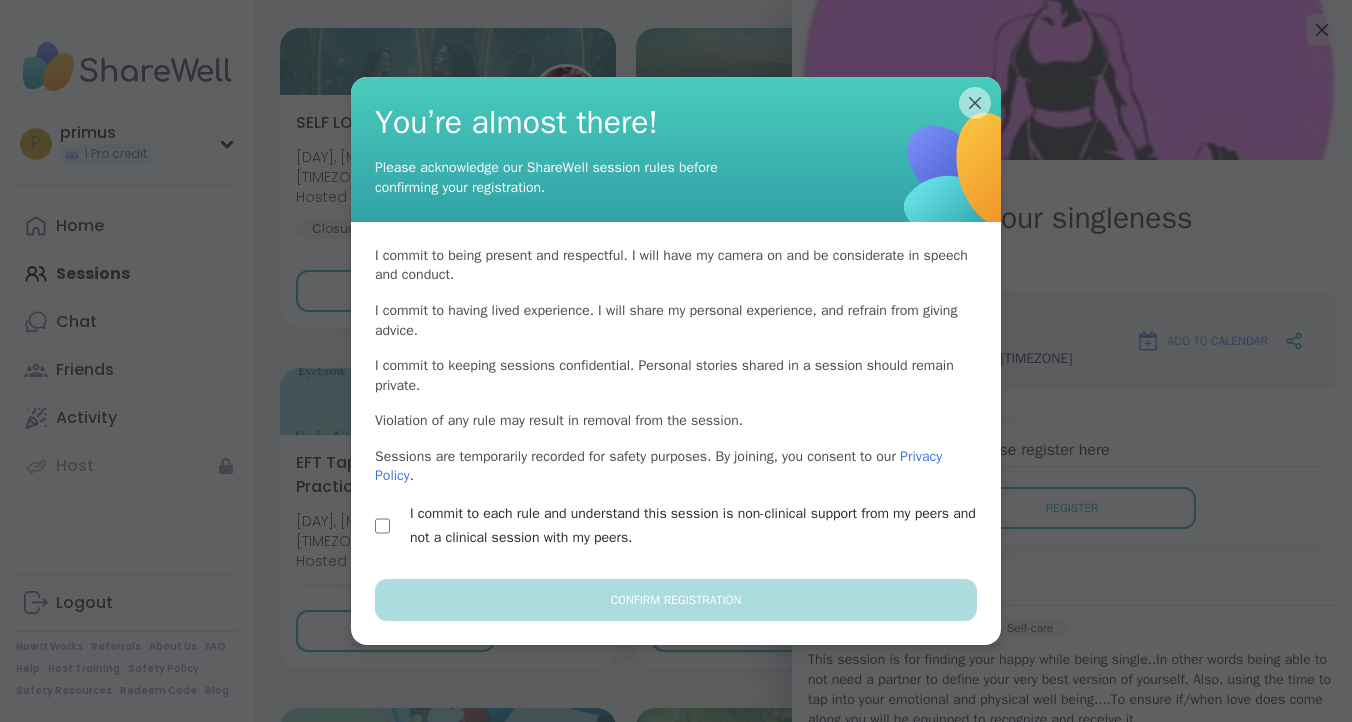 drag, startPoint x: 453, startPoint y: 517, endPoint x: 513, endPoint y: 550, distance: 68.47627 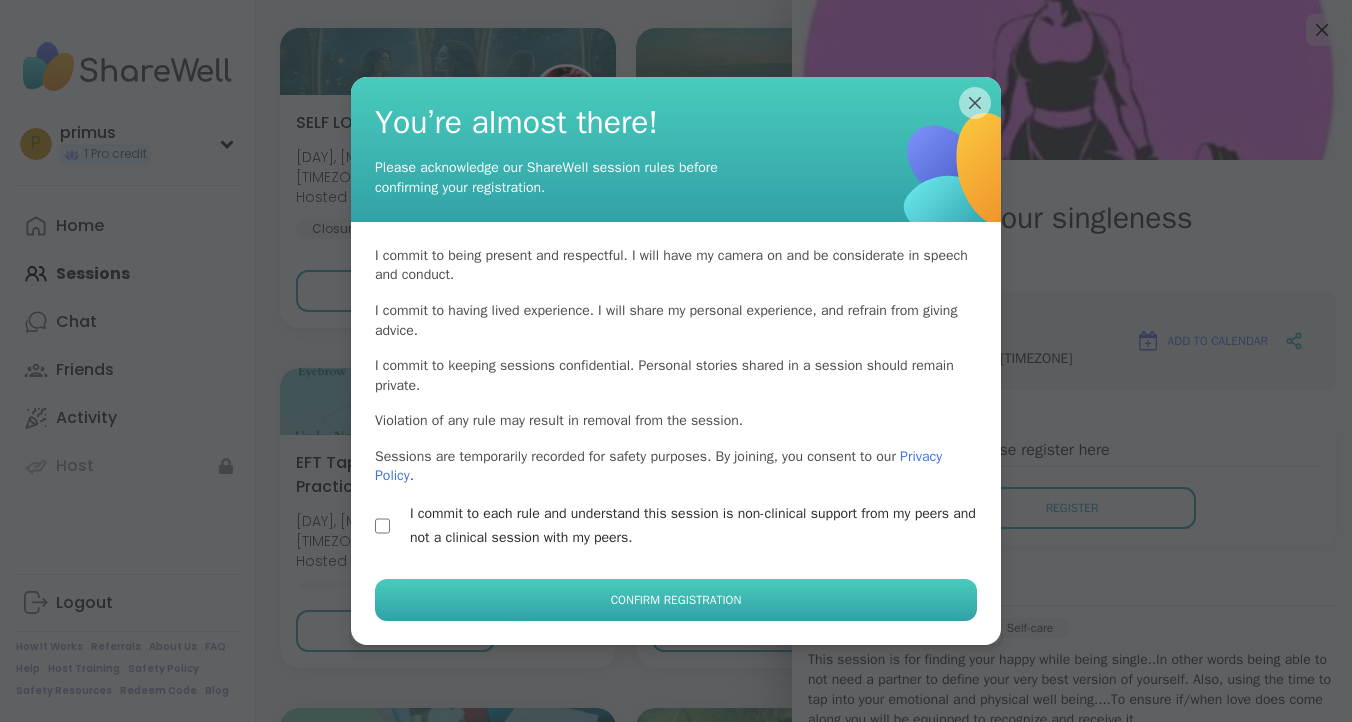 click on "Confirm Registration" at bounding box center (676, 600) 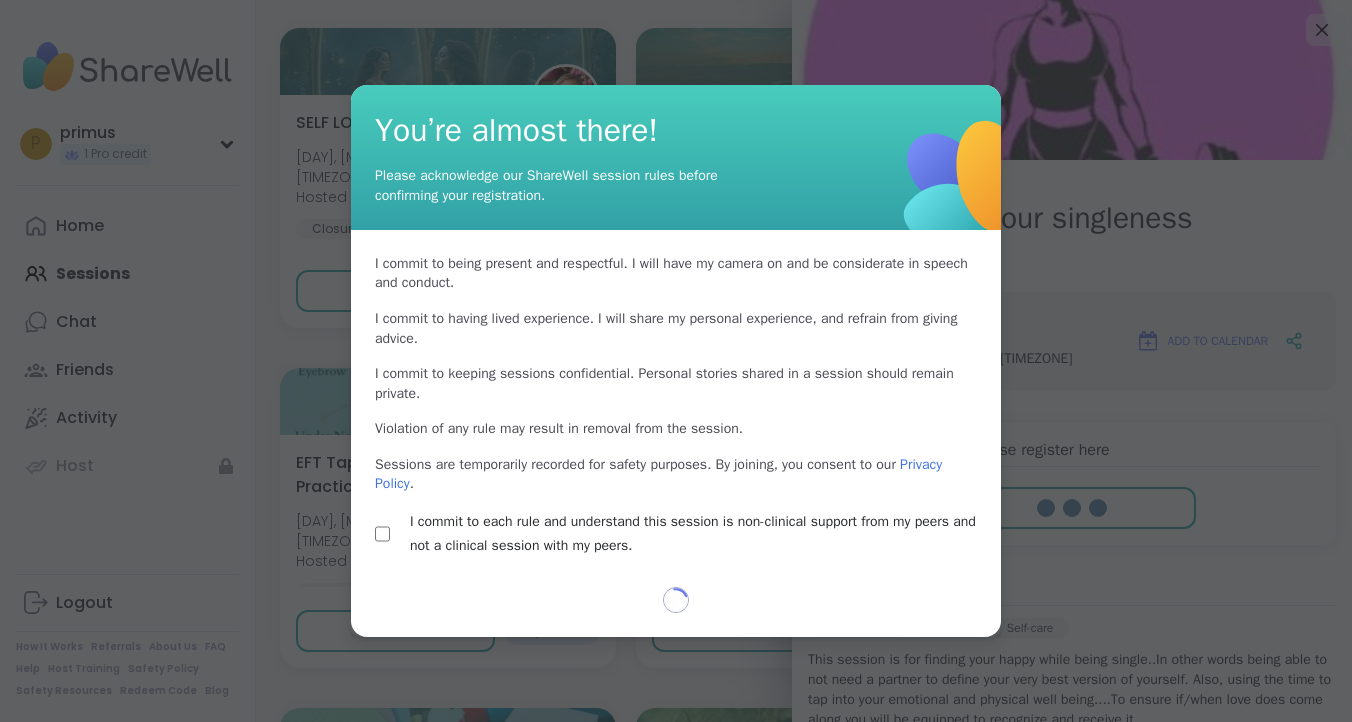select on "**" 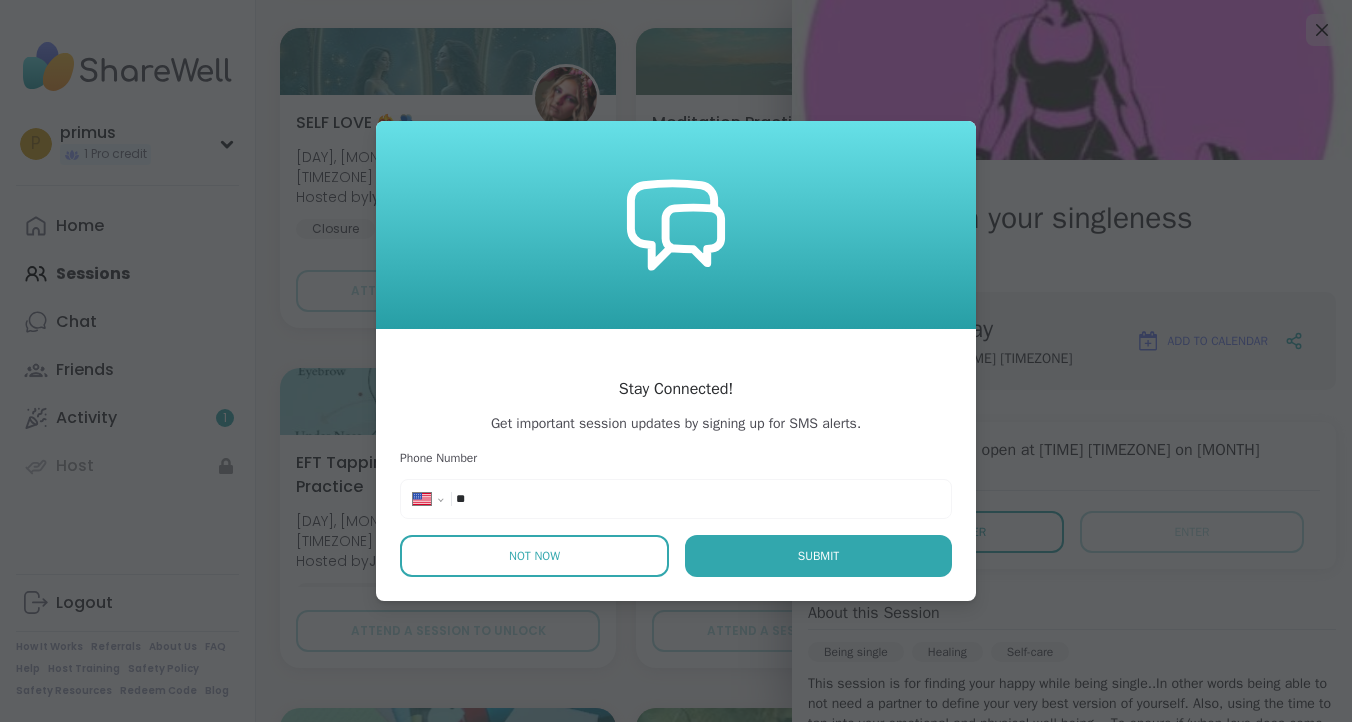 click on "Not Now" at bounding box center [534, 556] 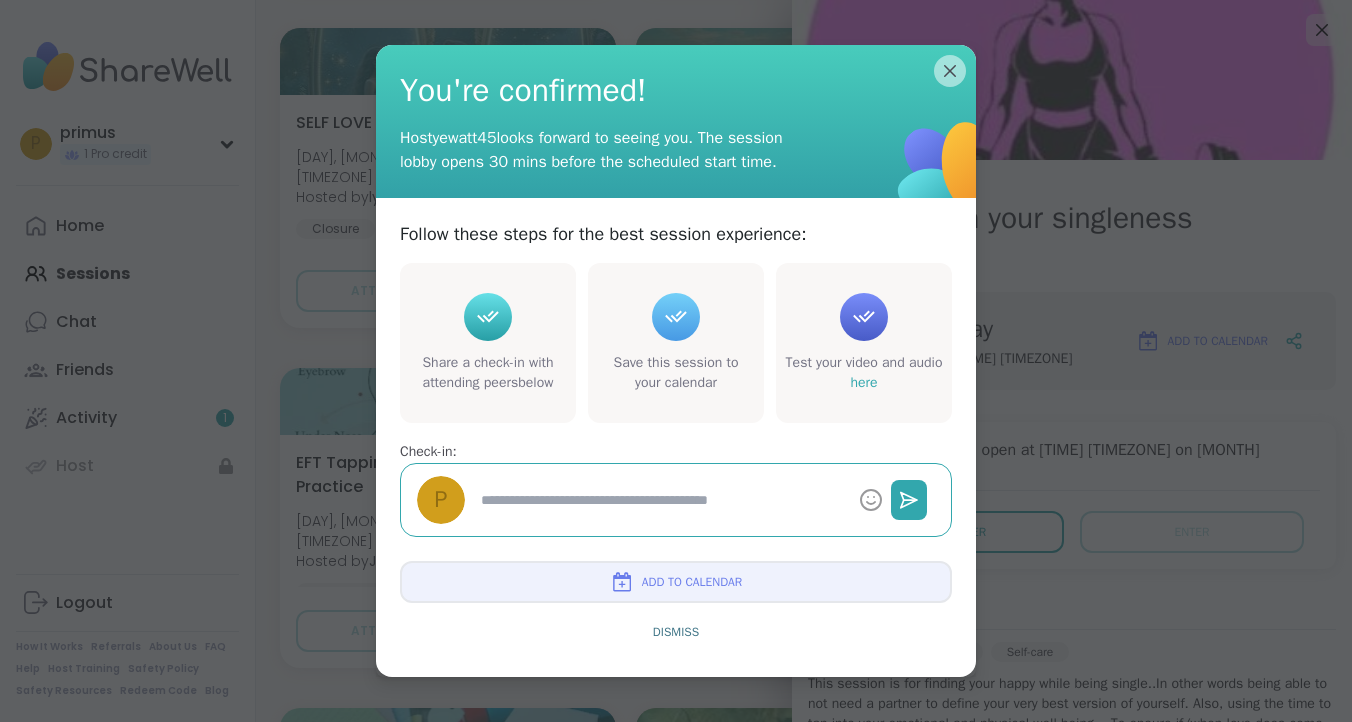 click on "Add to Calendar" at bounding box center [692, 582] 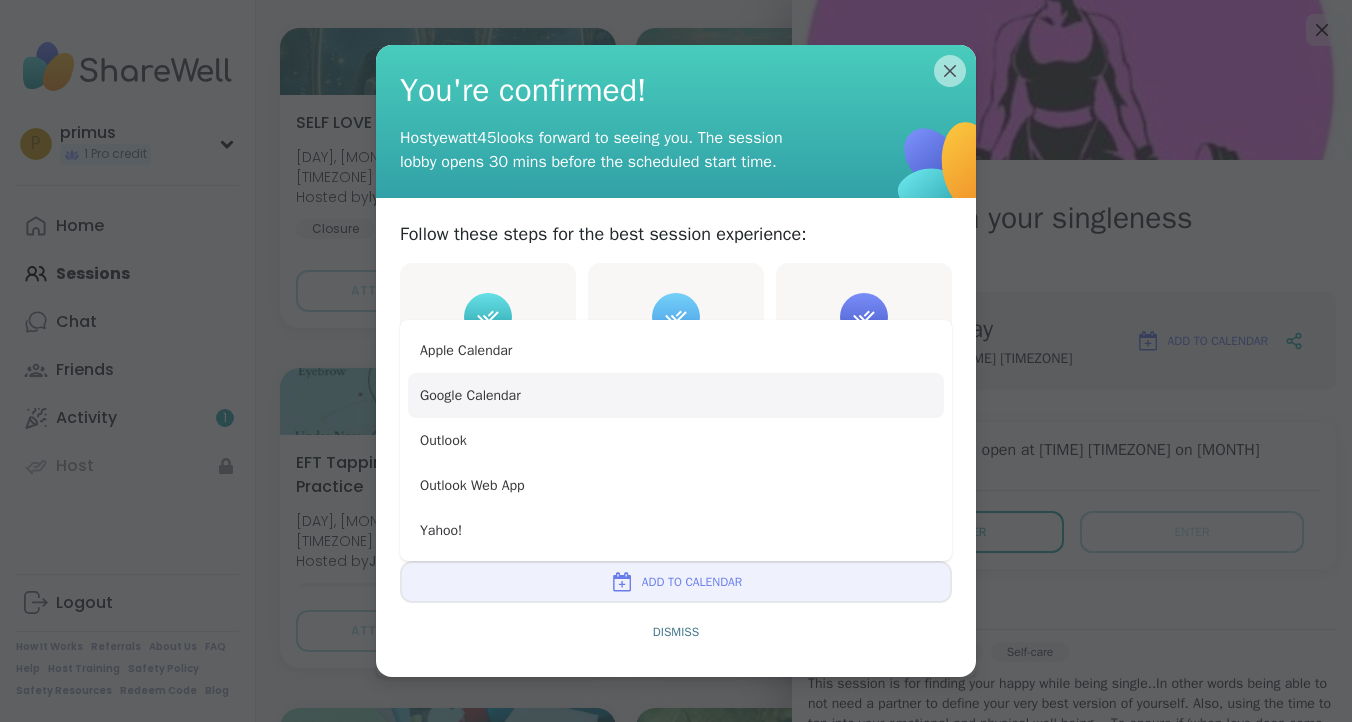 click on "Google Calendar" at bounding box center [676, 395] 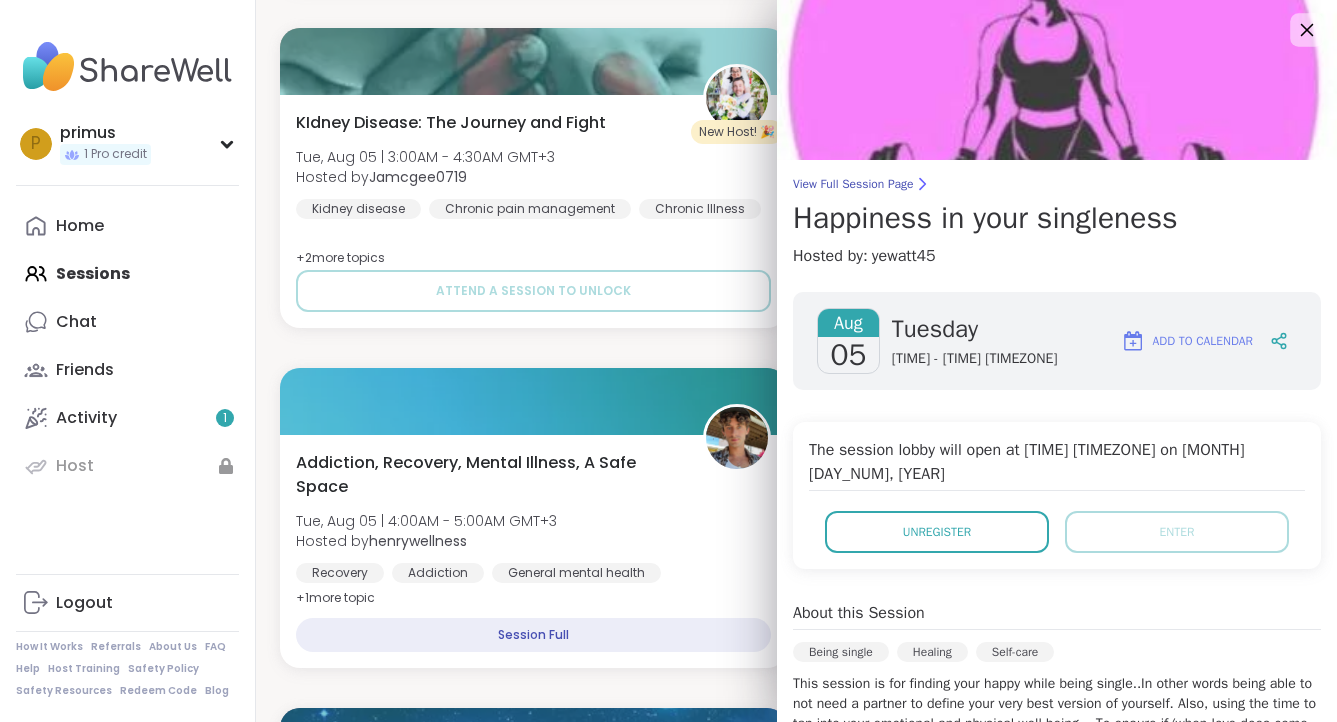 click 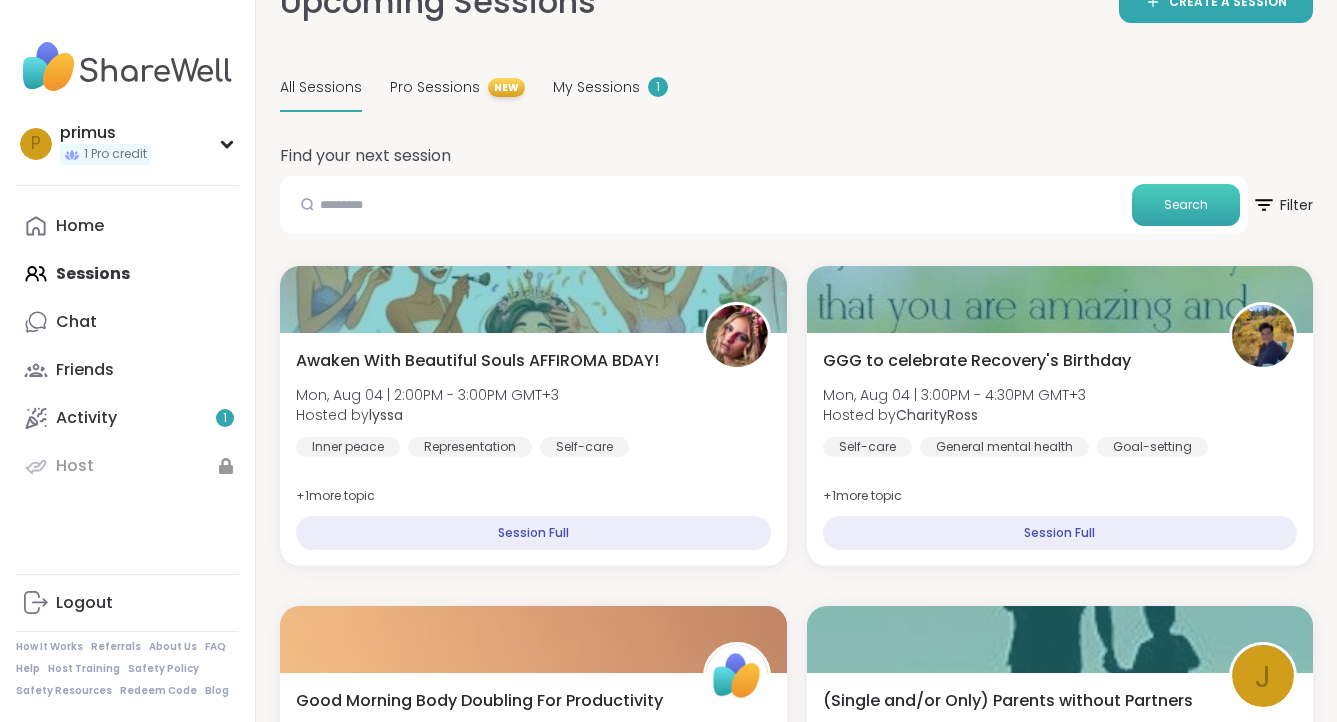 scroll, scrollTop: 418, scrollLeft: 0, axis: vertical 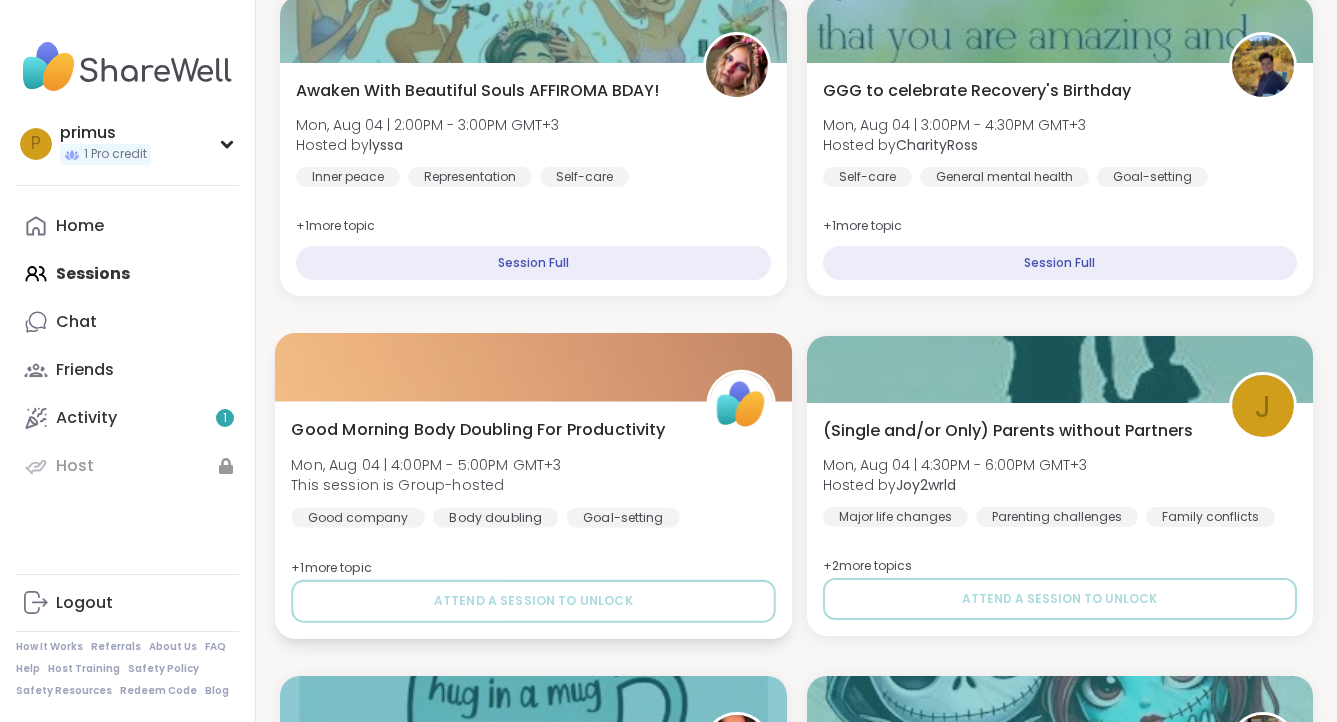 click on "Mon, Aug 04 | 4:00PM - 5:00PM GMT+3" at bounding box center (426, 464) 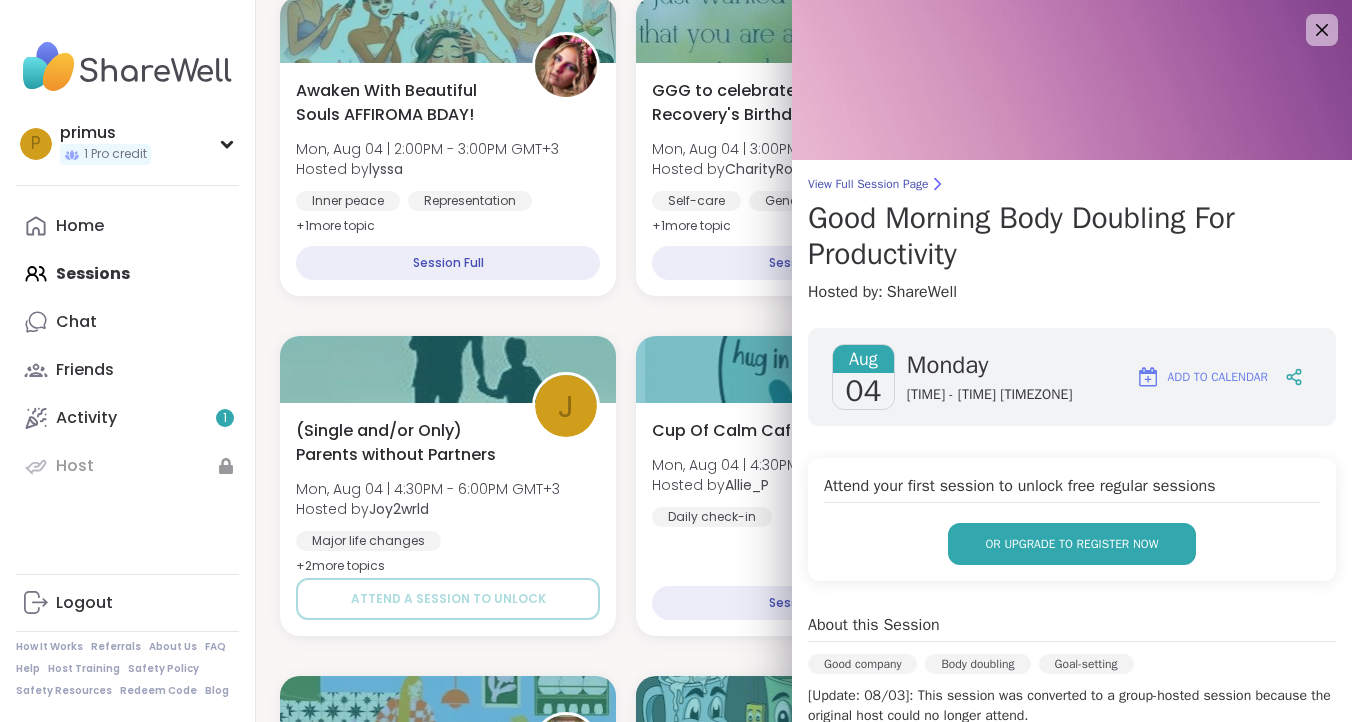 click on "or upgrade to register now" at bounding box center (1071, 544) 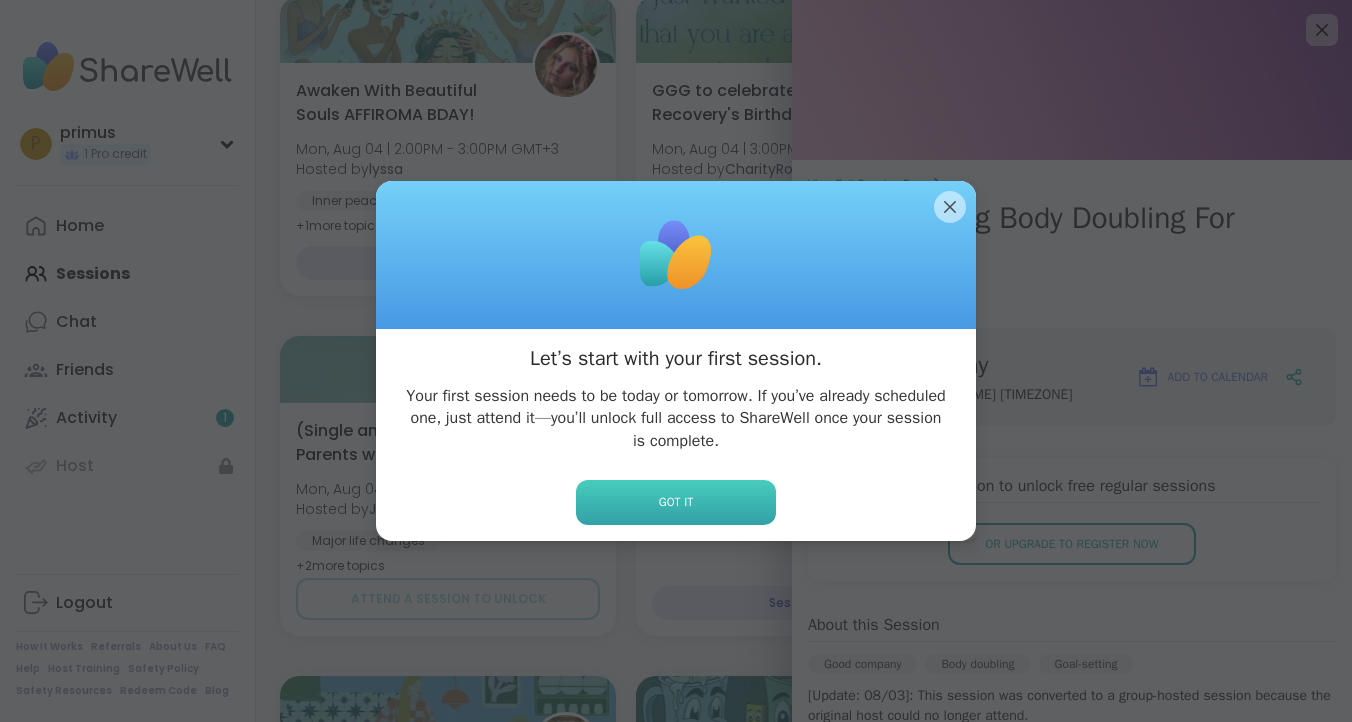 click on "Got it" at bounding box center [676, 502] 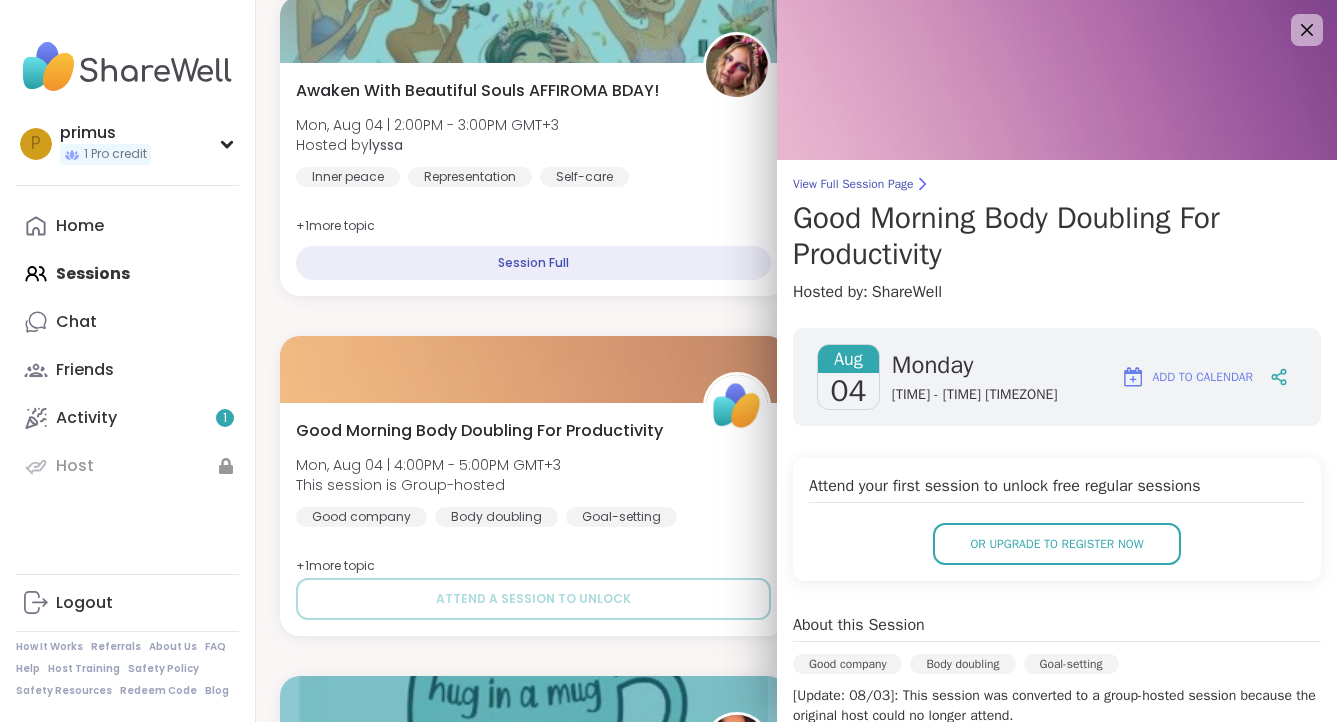 click on "[EVENT_NAME] [DAY], [MONTH] [DAY_NUM] | [TIME] - [TIME] [TIMEZONE] Hosted by [USERNAME] [TOPIC] + [NUMBER]  more topic Session Full [EVENT_NAME] [DAY], [MONTH] [DAY_NUM] | [TIME] - [TIME] [TIMEZONE] Hosted by [USERNAME] [TOPIC] [TOPIC] + [NUMBER]  more topic Session Full Good Morning Body Doubling For Productivity [DAY], [MONTH] [DAY_NUM] | [TIME] - [TIME] [TIMEZONE] This session is Group-hosted Good company Body doubling Goal-setting + [NUMBER]  more topic Attend a session to unlock J (Single and/or Only) Parents without Partners [DAY], [MONTH] [DAY_NUM] | [TIME] - [TIME] [TIMEZONE] Hosted by [USERNAME] [TOPIC] [TOPIC] [TOPIC] + [NUMBER]  more topic s Attend a session to unlock Cup Of Calm Cafe [DAY], [MONTH] [DAY_NUM] | [TIME] - [TIME] [TIMEZONE] Hosted by [USERNAME] Daily check-in Session Full Pop up! Morning session! [DAY], [MONTH] [DAY_NUM] | [TIME] - [TIME] [TIMEZONE] Hosted by [USERNAME] [TOPIC] [TOPIC] [TOPIC] Attend a session to unlock [DAY], [MONTH] [DAY_NUM] | [TIME] - [TIME] [TIMEZONE] +" at bounding box center (796, 6096) 